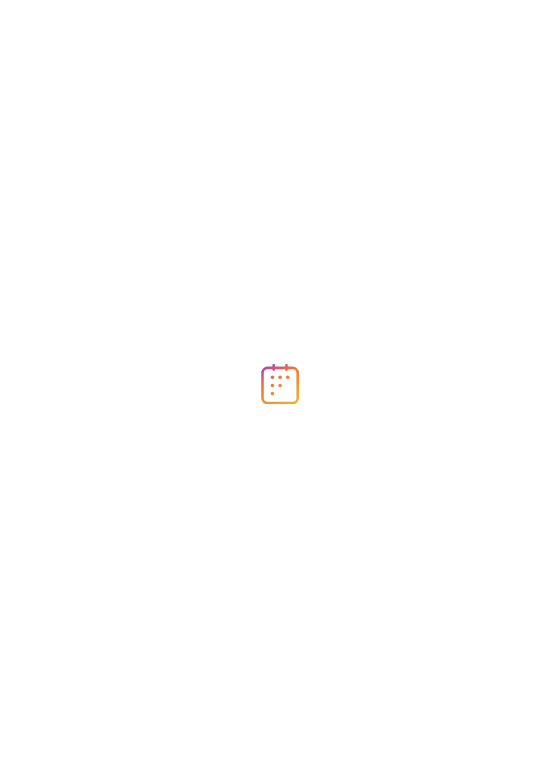 scroll, scrollTop: 0, scrollLeft: 0, axis: both 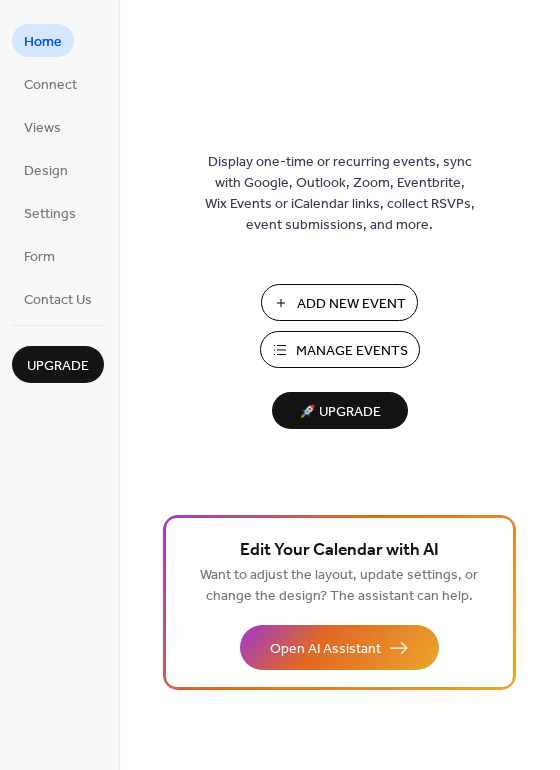click on "Add New Event" at bounding box center [351, 304] 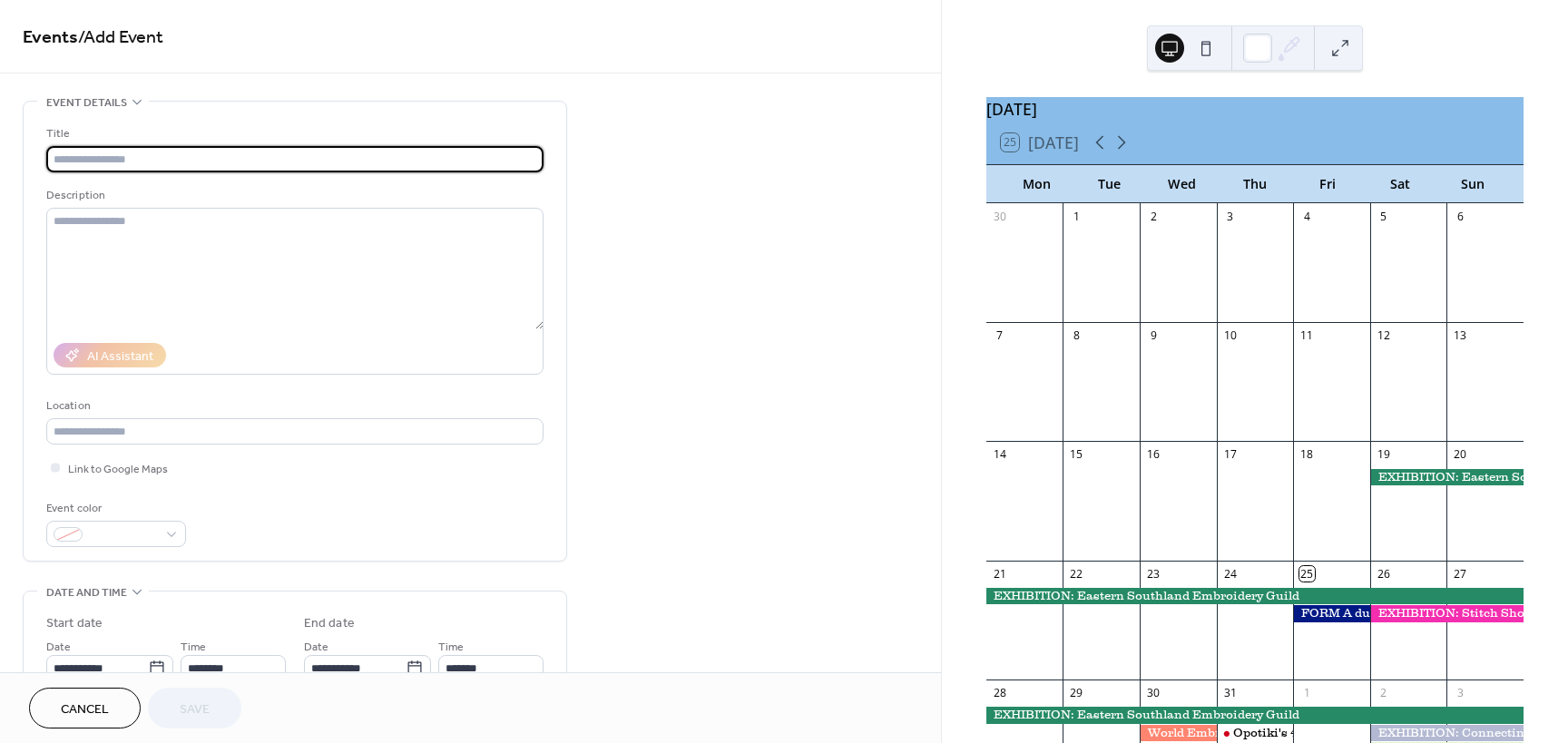 scroll, scrollTop: 0, scrollLeft: 0, axis: both 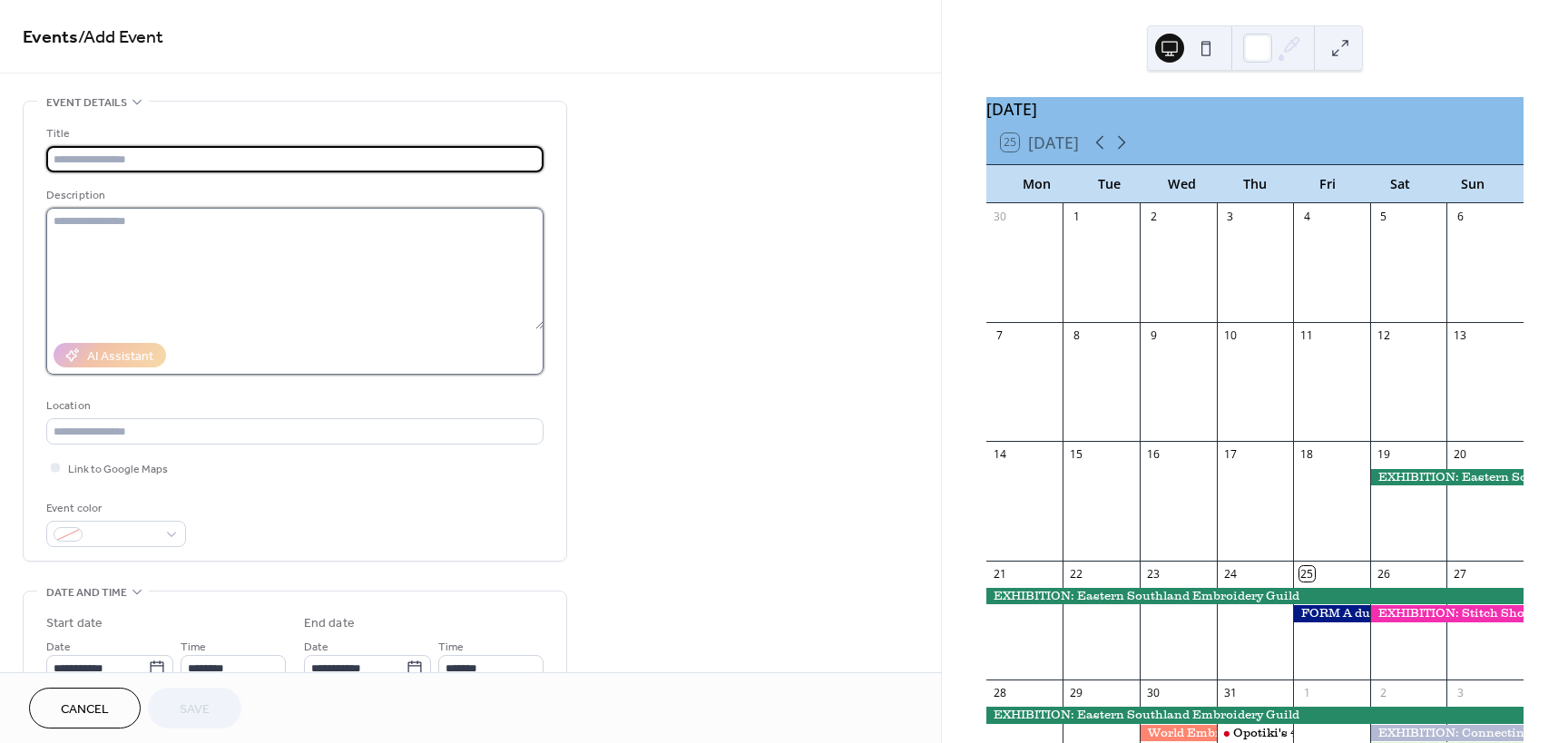 click at bounding box center [295, 269] 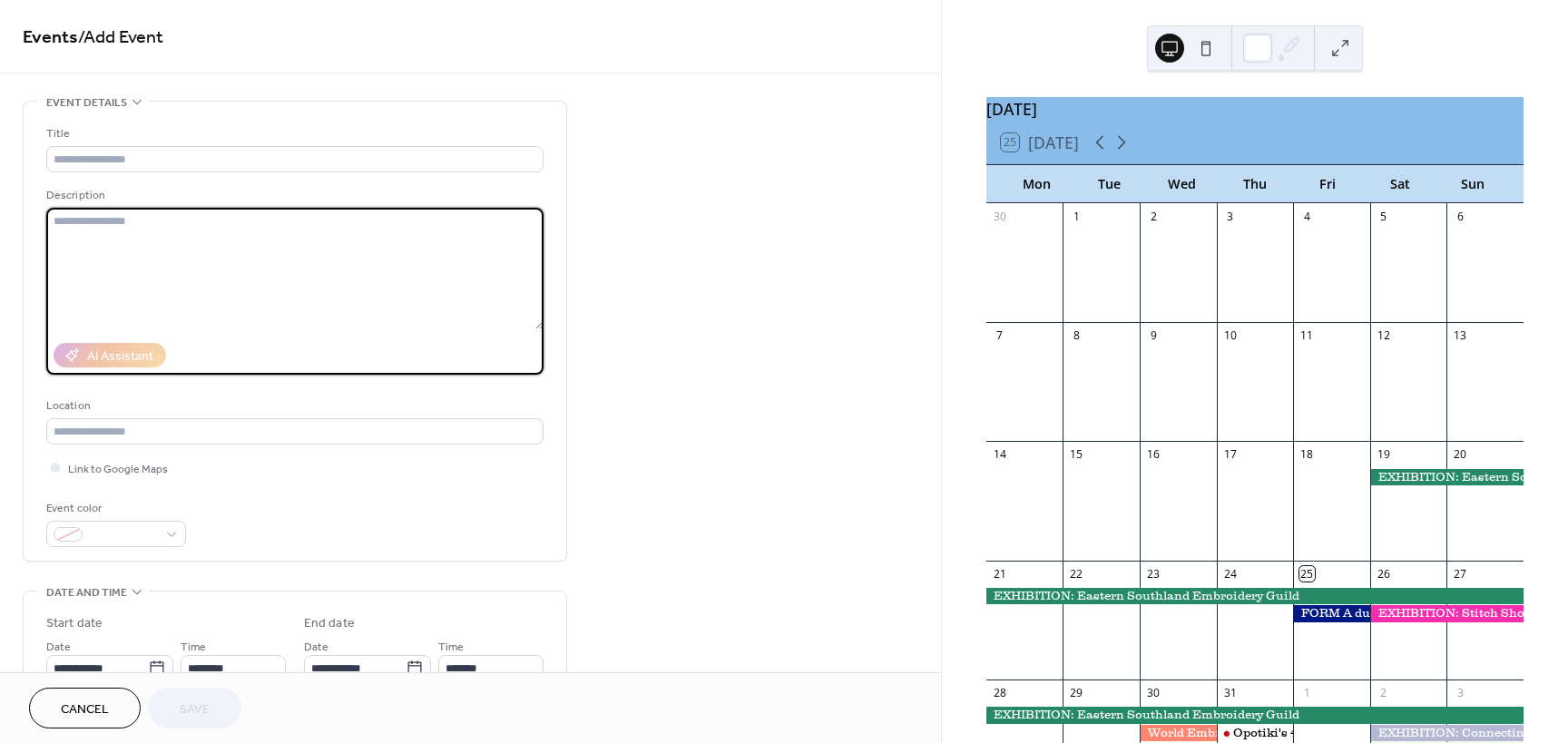 paste on "**********" 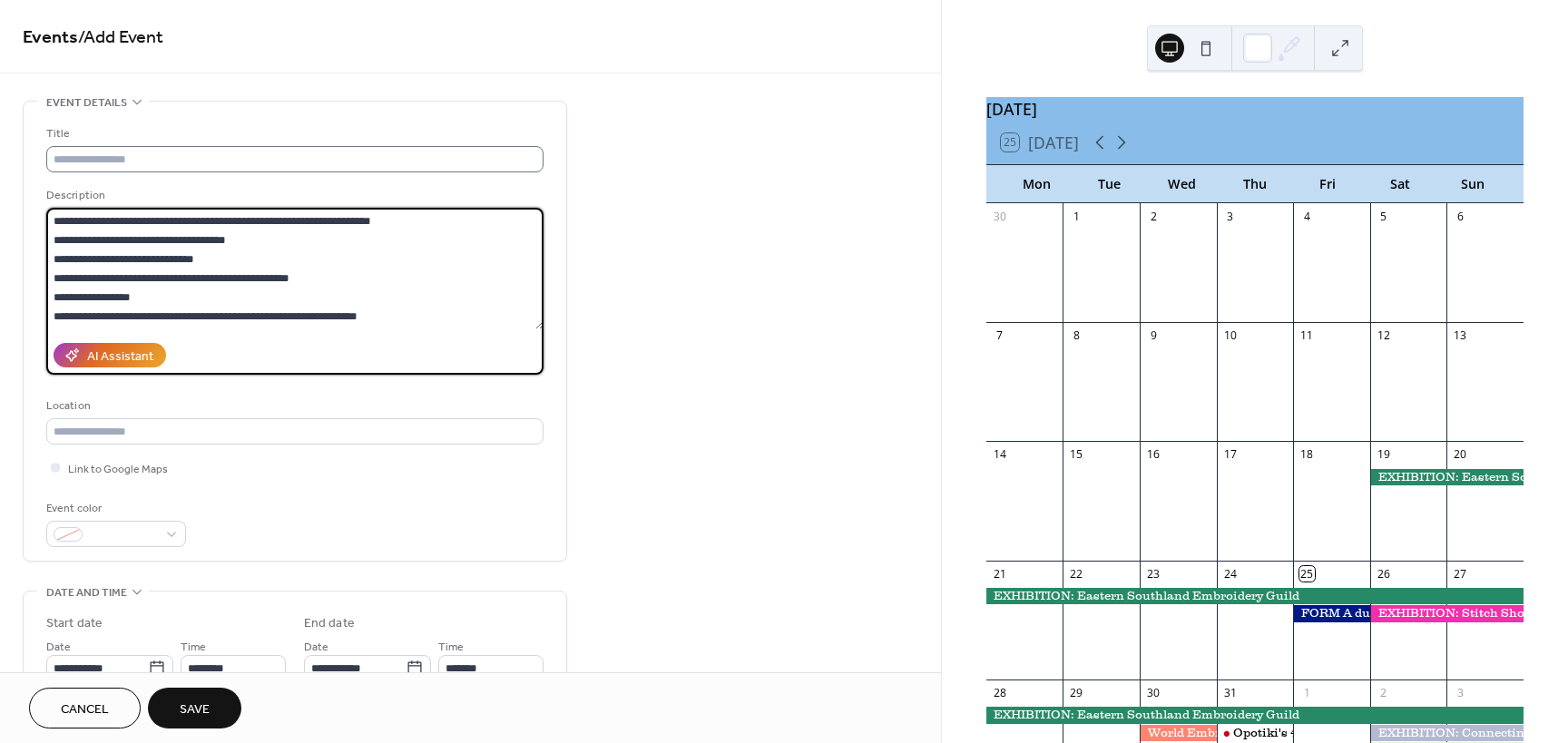 type on "**********" 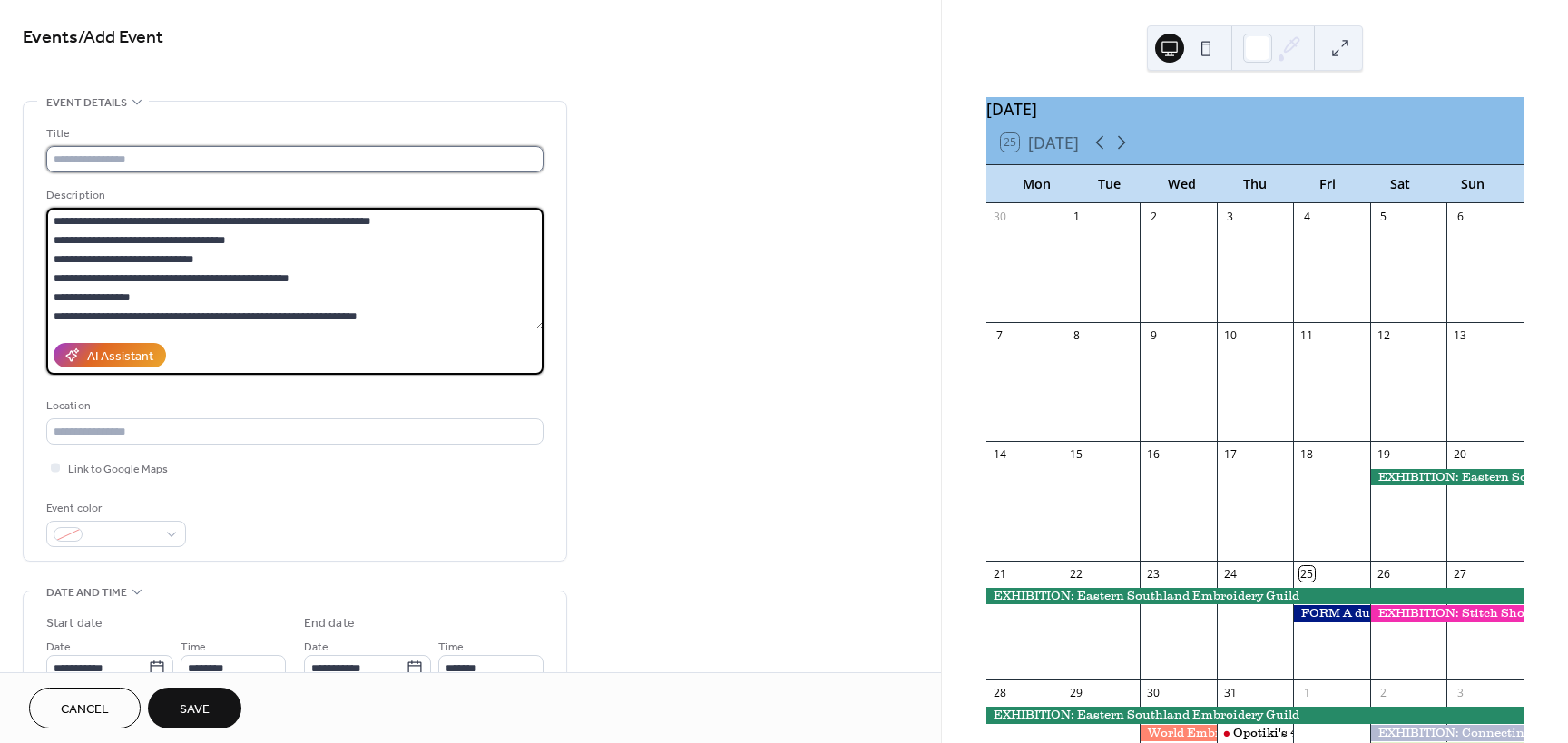 click at bounding box center (295, 159) 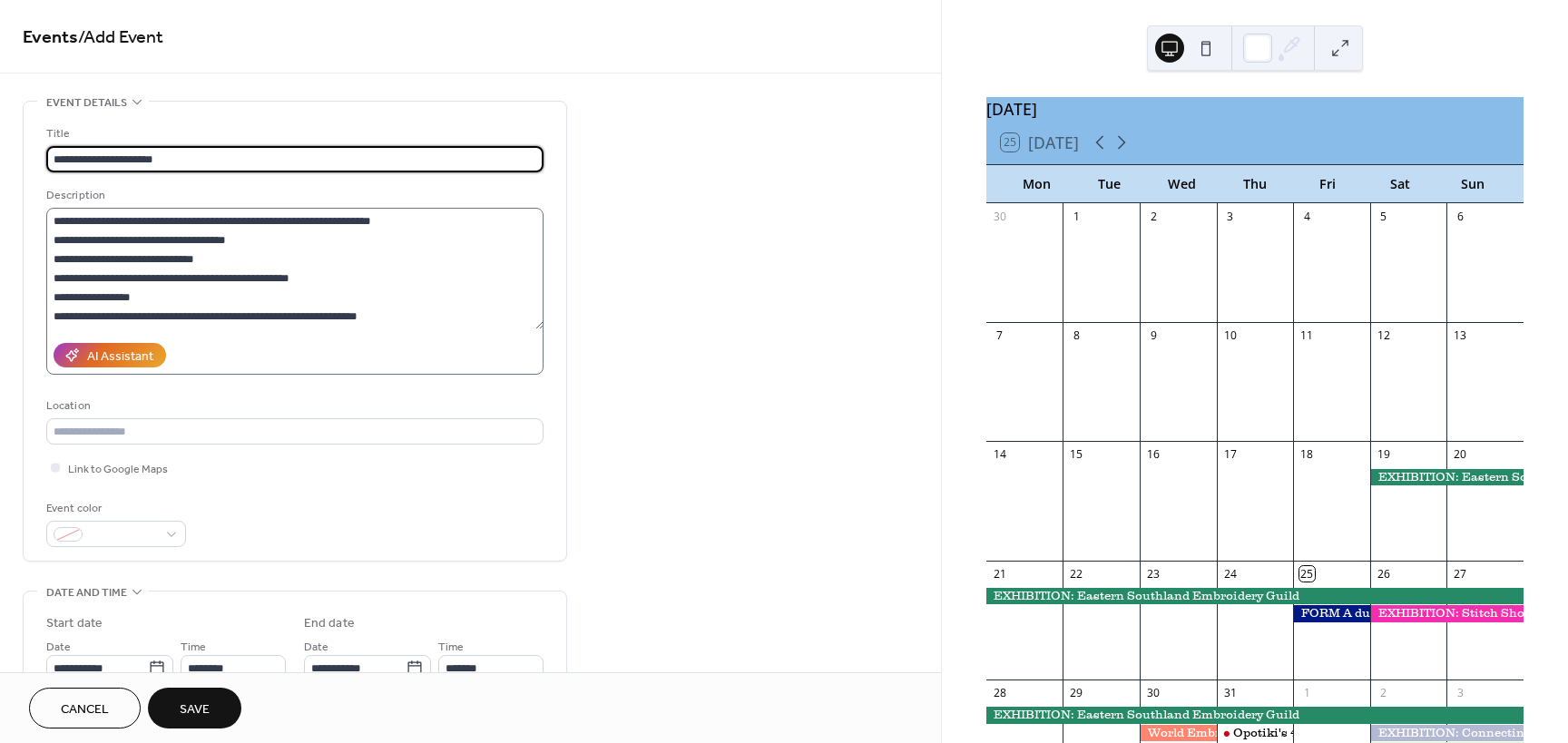 type on "**********" 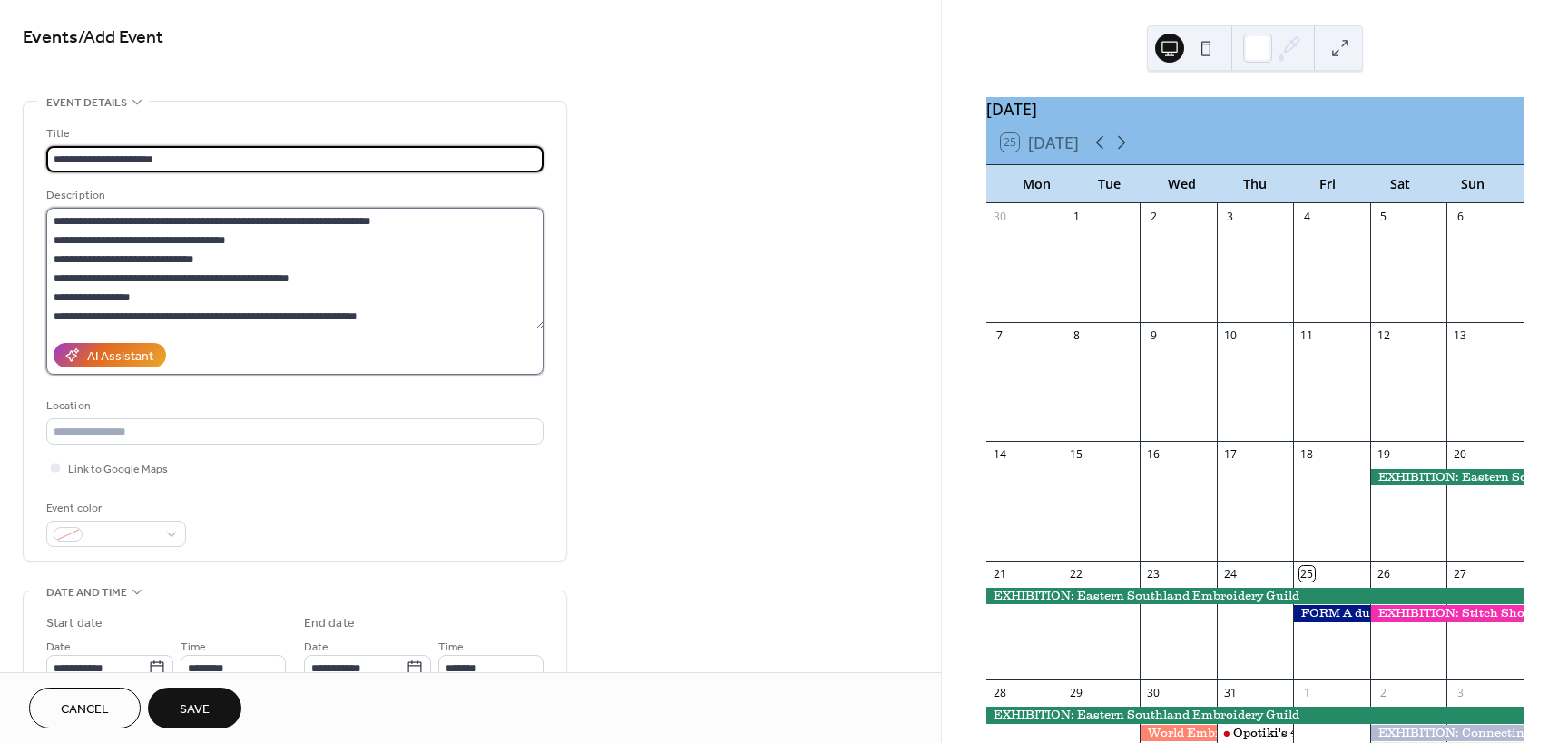click on "**********" at bounding box center [295, 269] 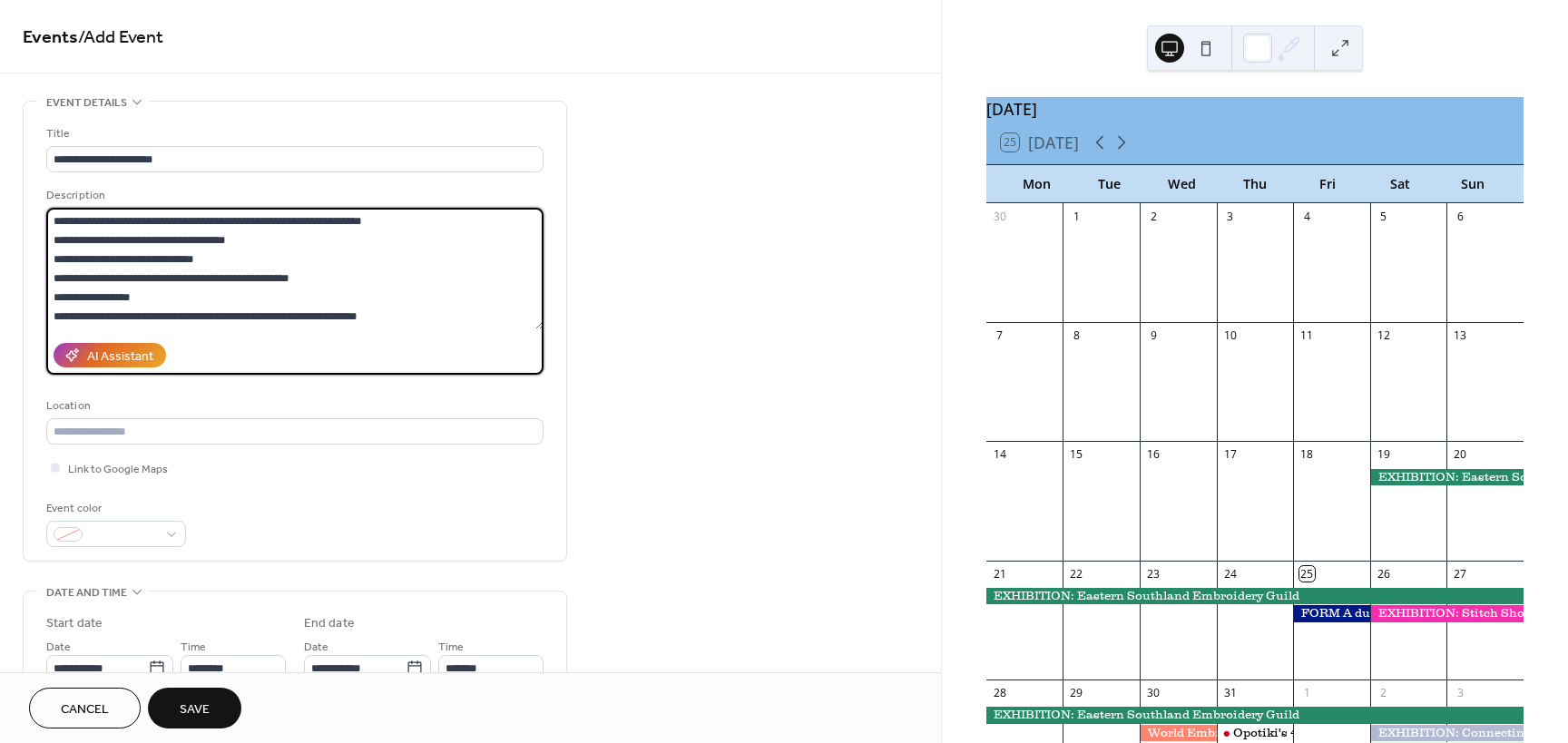 click on "**********" at bounding box center (295, 269) 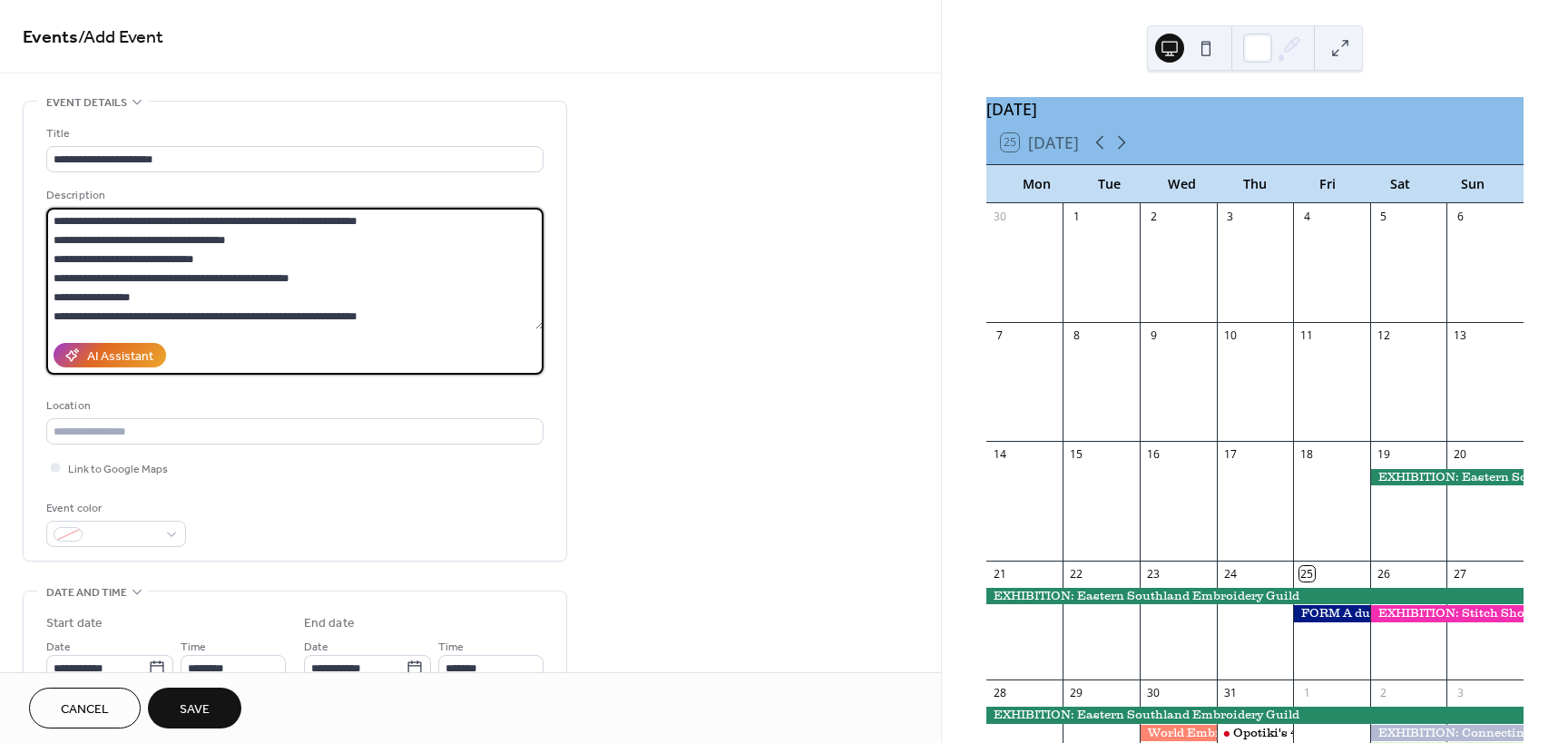 click on "**********" at bounding box center (295, 269) 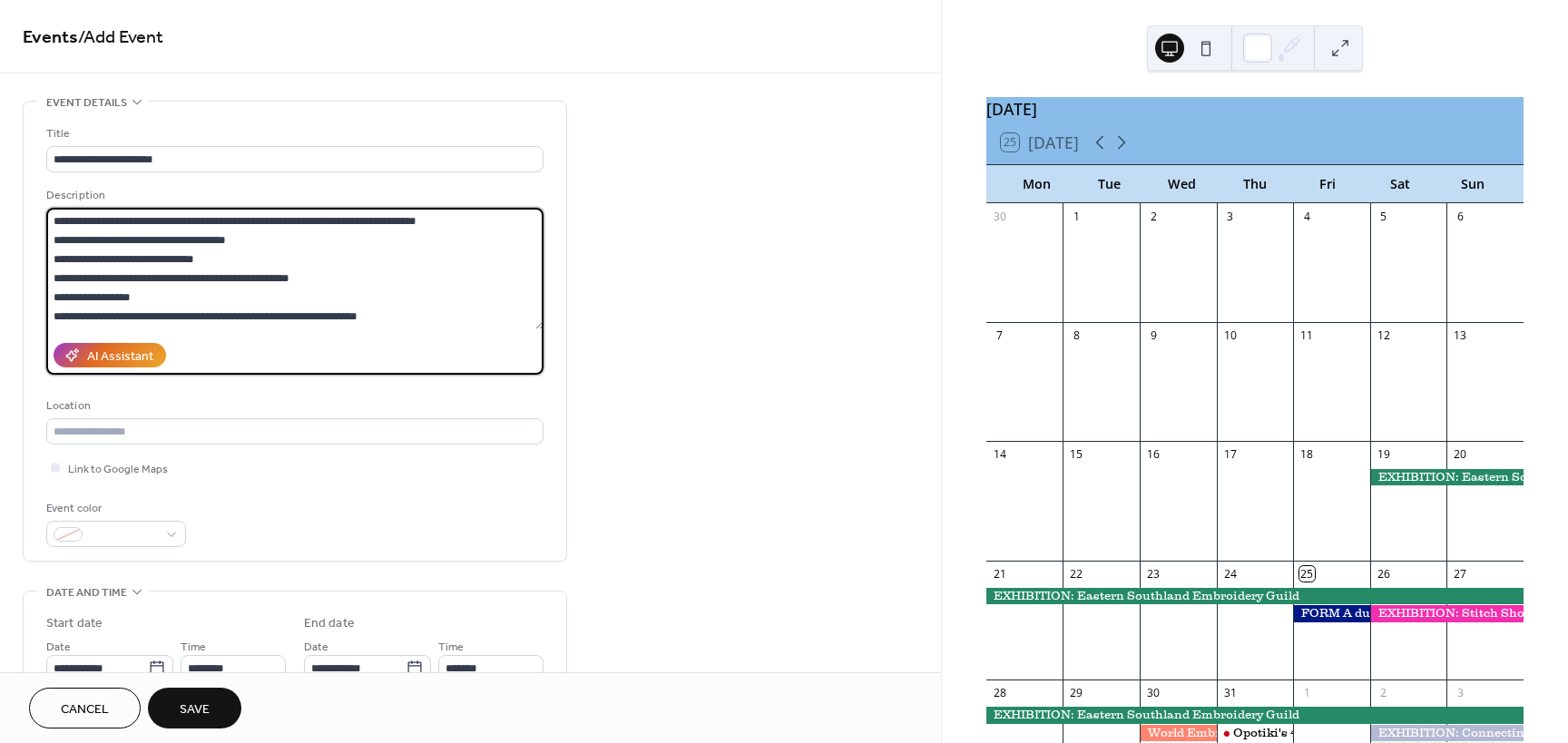 drag, startPoint x: 211, startPoint y: 217, endPoint x: 19, endPoint y: 214, distance: 192.02344 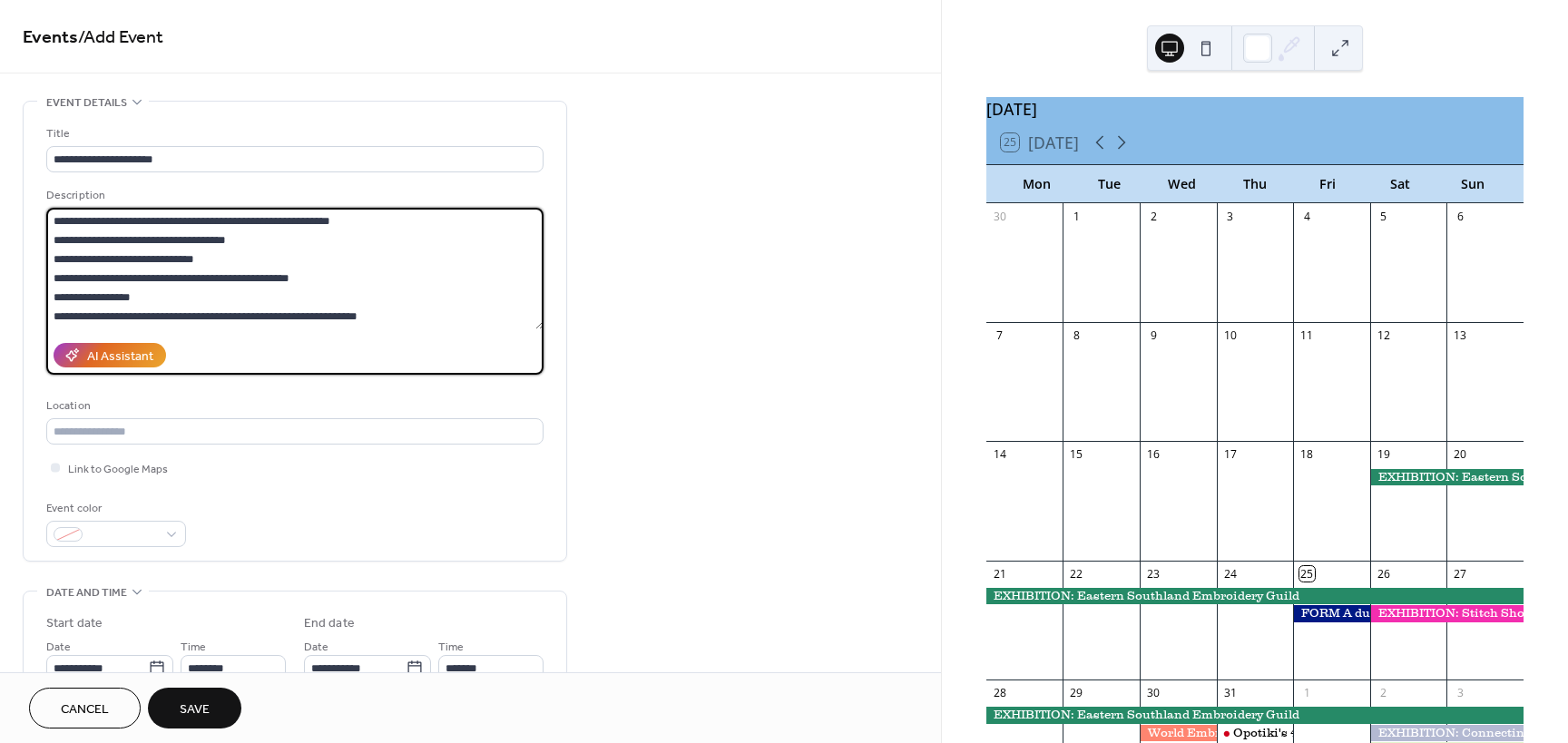 click on "**********" at bounding box center [295, 269] 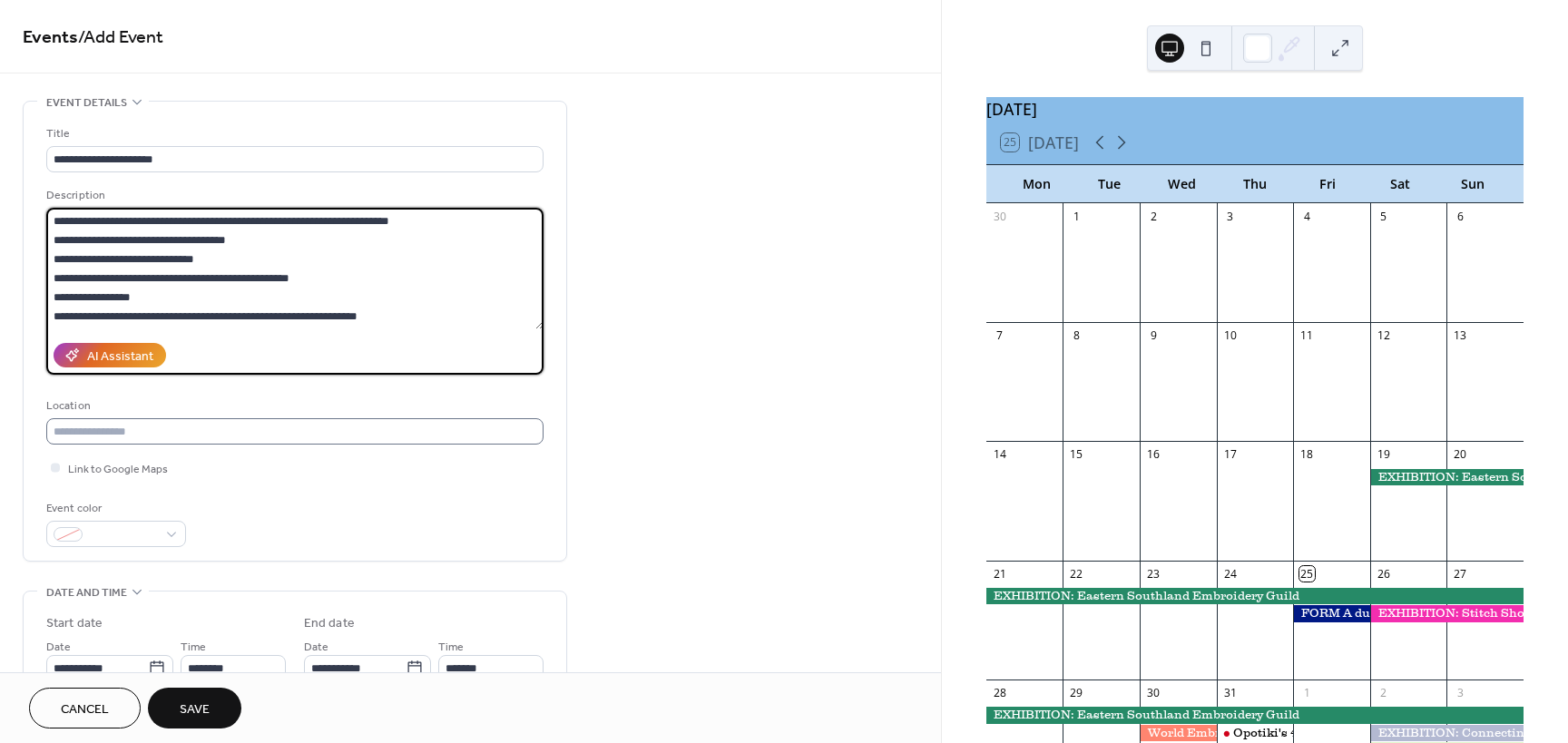 type on "**********" 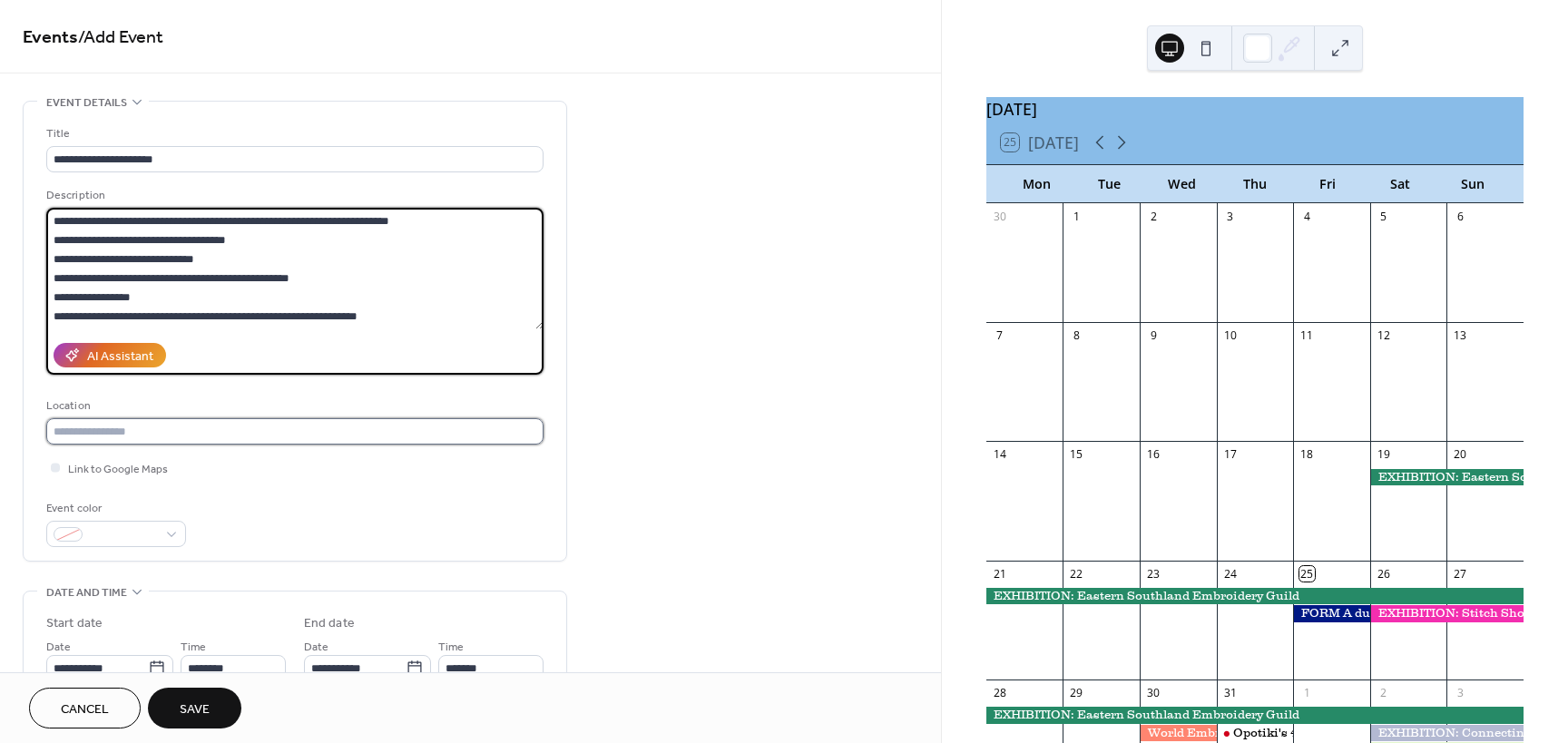 click at bounding box center [295, 431] 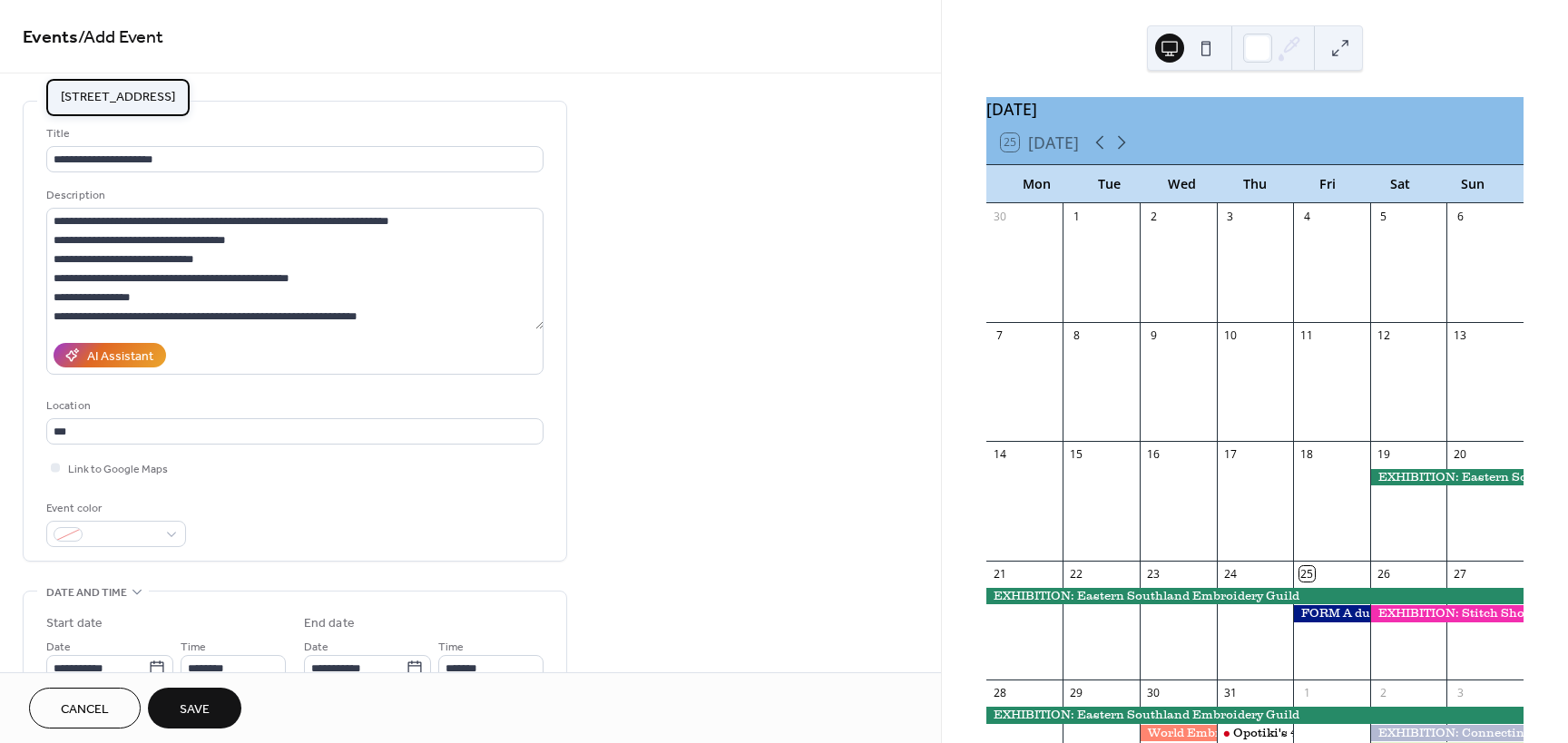 click on "[STREET_ADDRESS]" at bounding box center [118, 97] 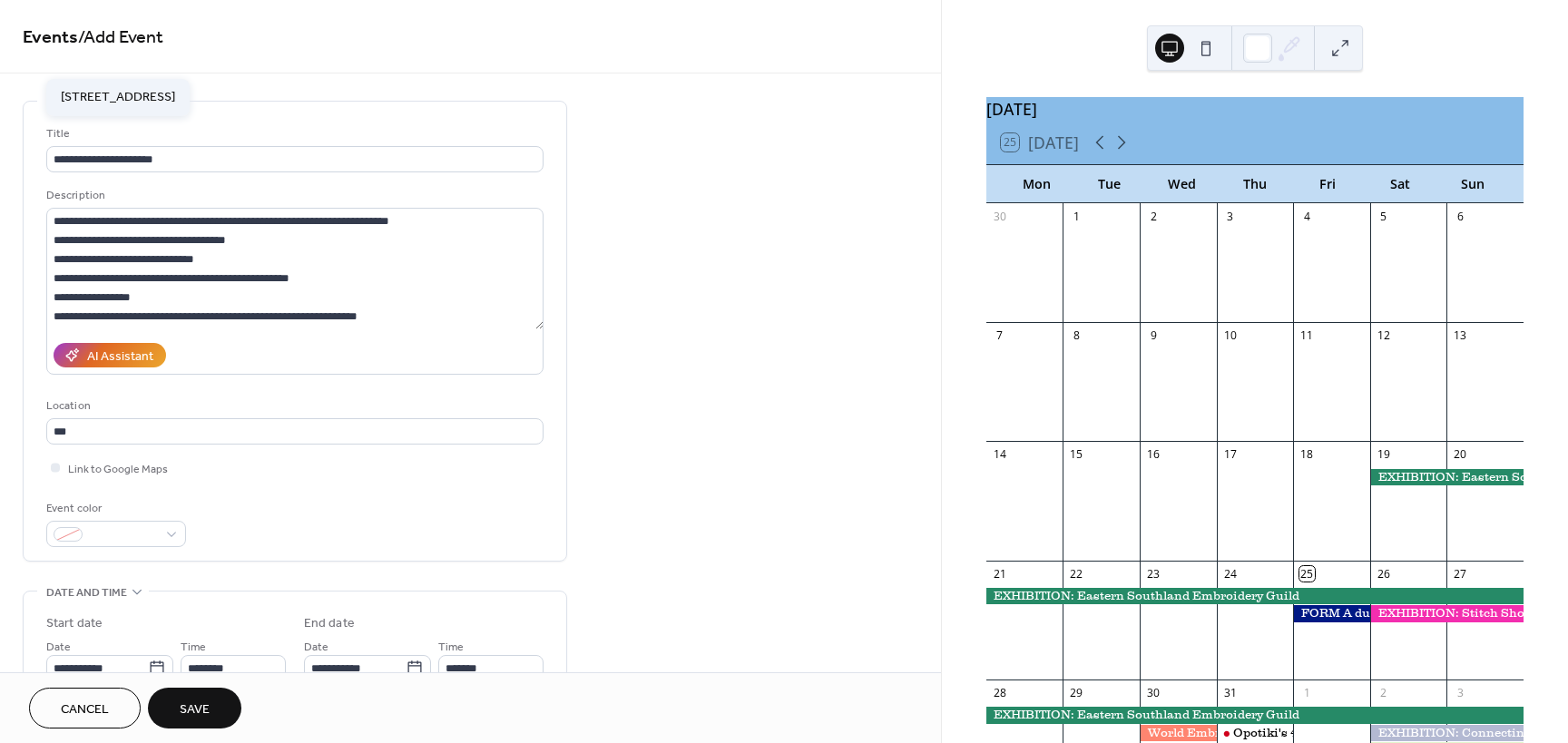type on "**********" 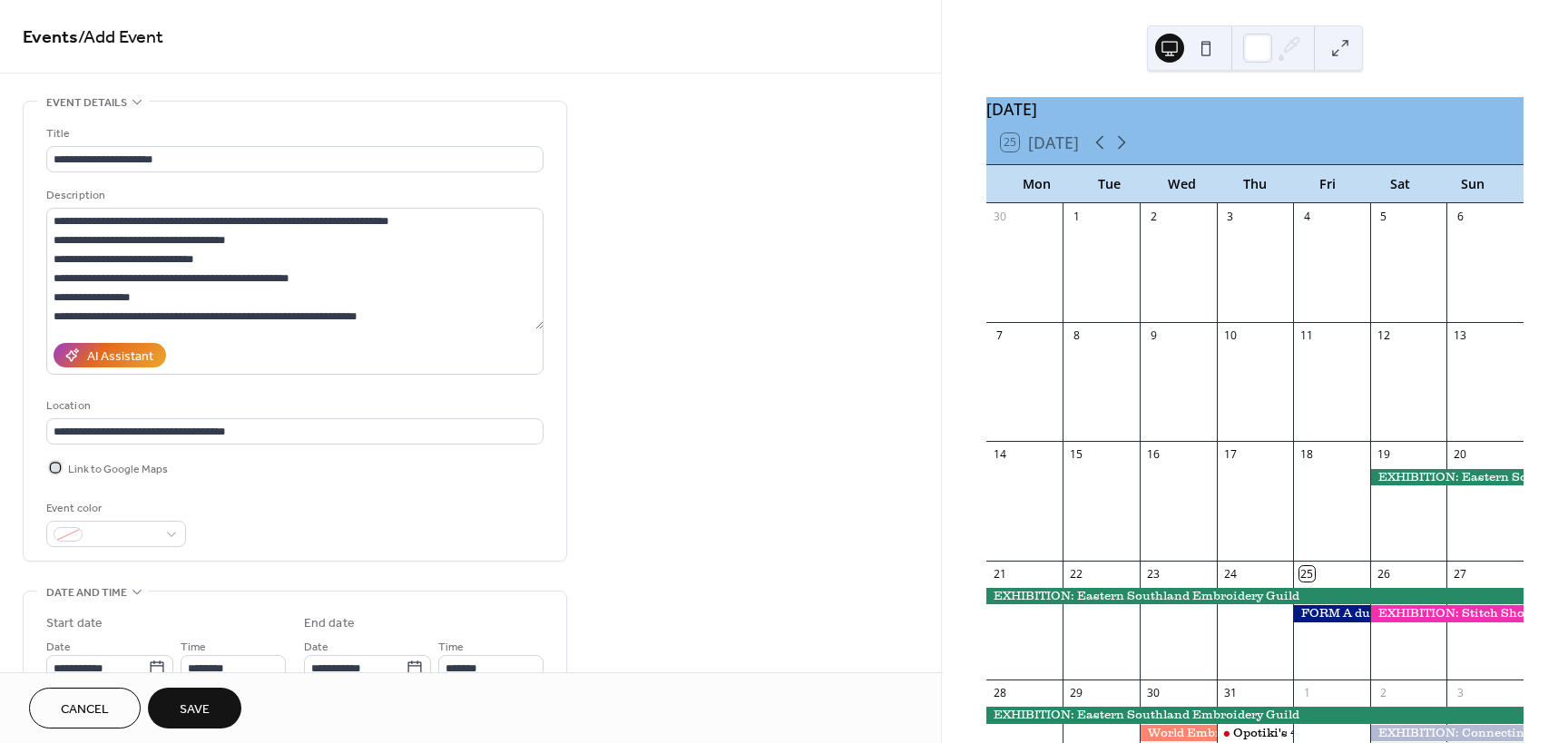 click on "Link to Google Maps" at bounding box center [118, 469] 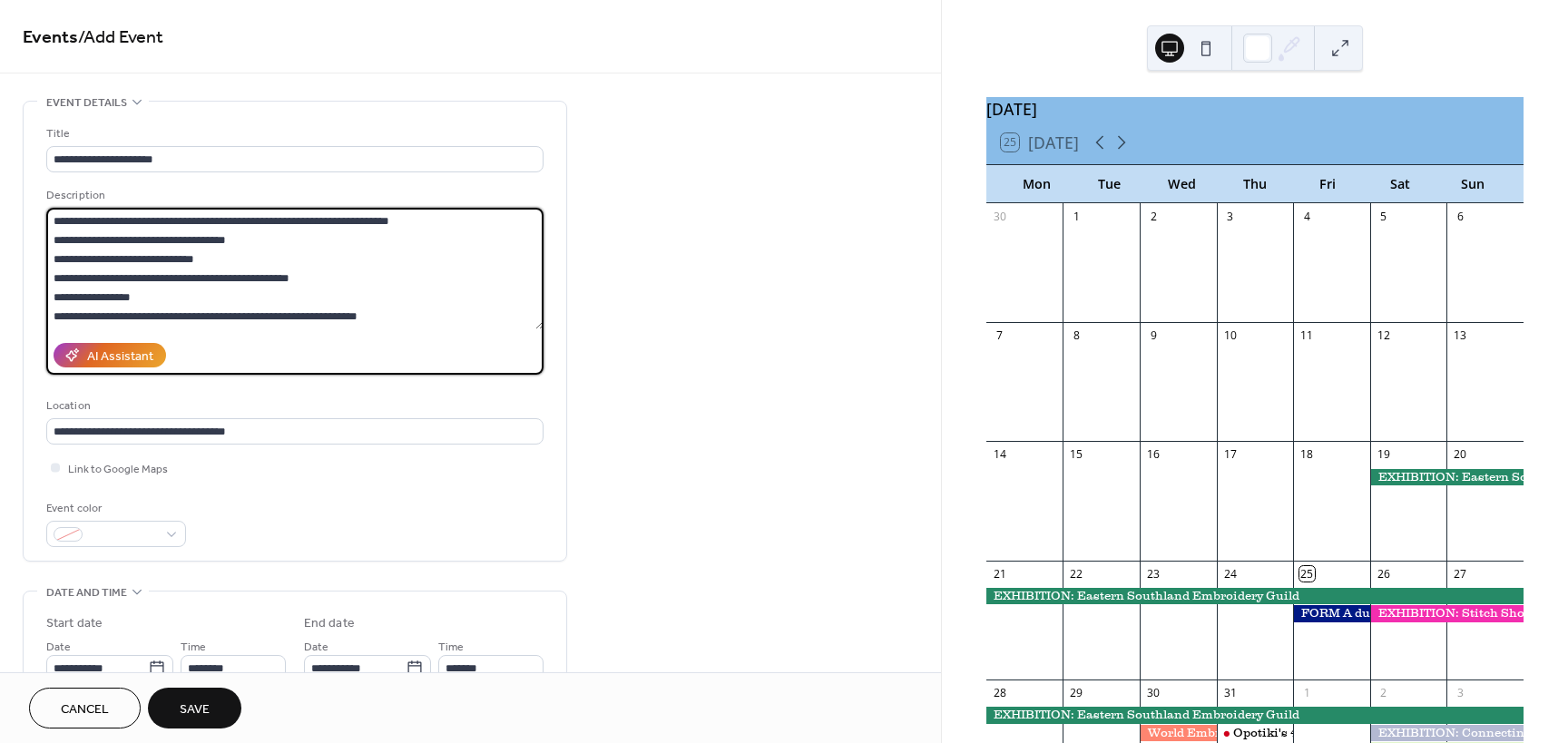 drag, startPoint x: 238, startPoint y: 240, endPoint x: 15, endPoint y: 238, distance: 223.009 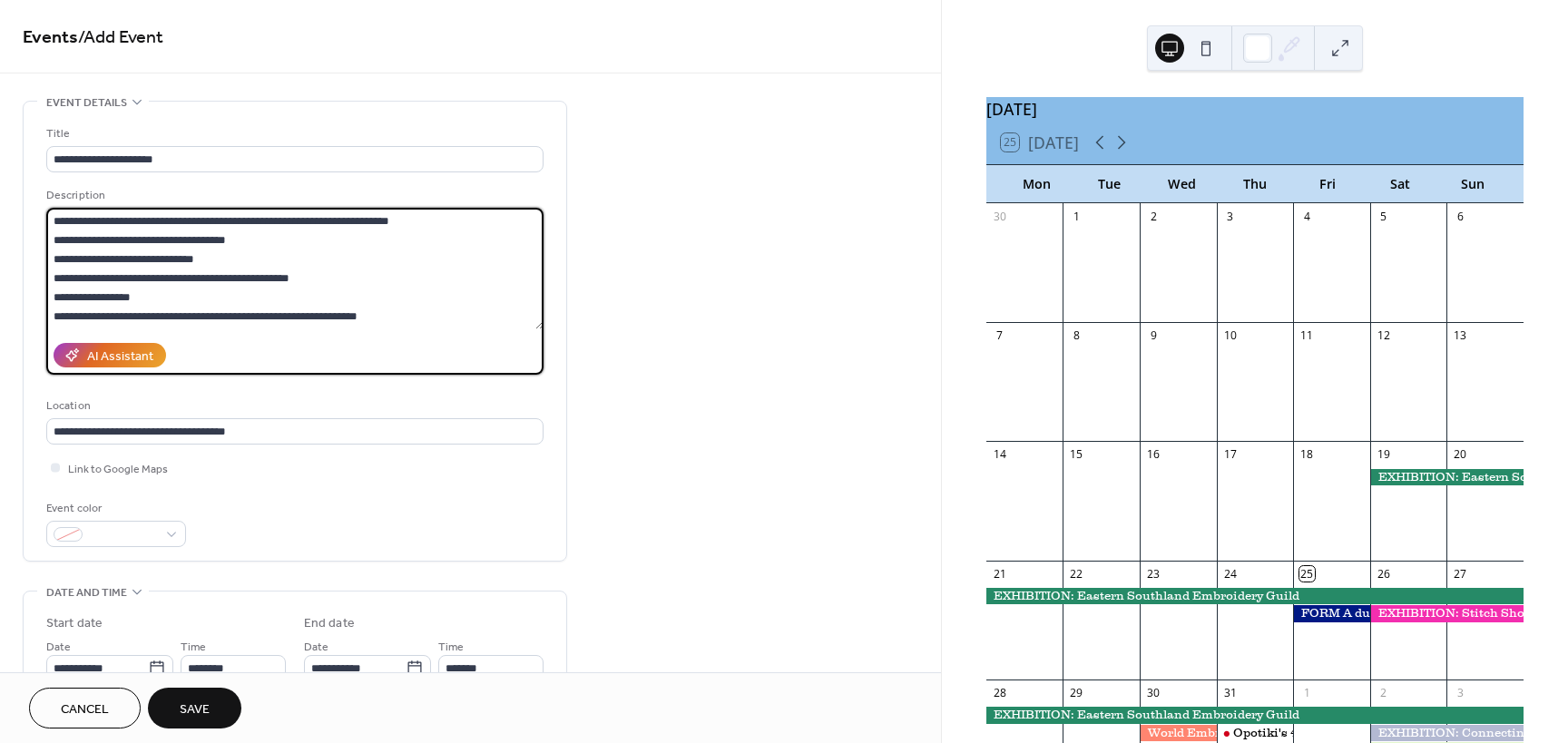 click on "**********" at bounding box center (470, 691) 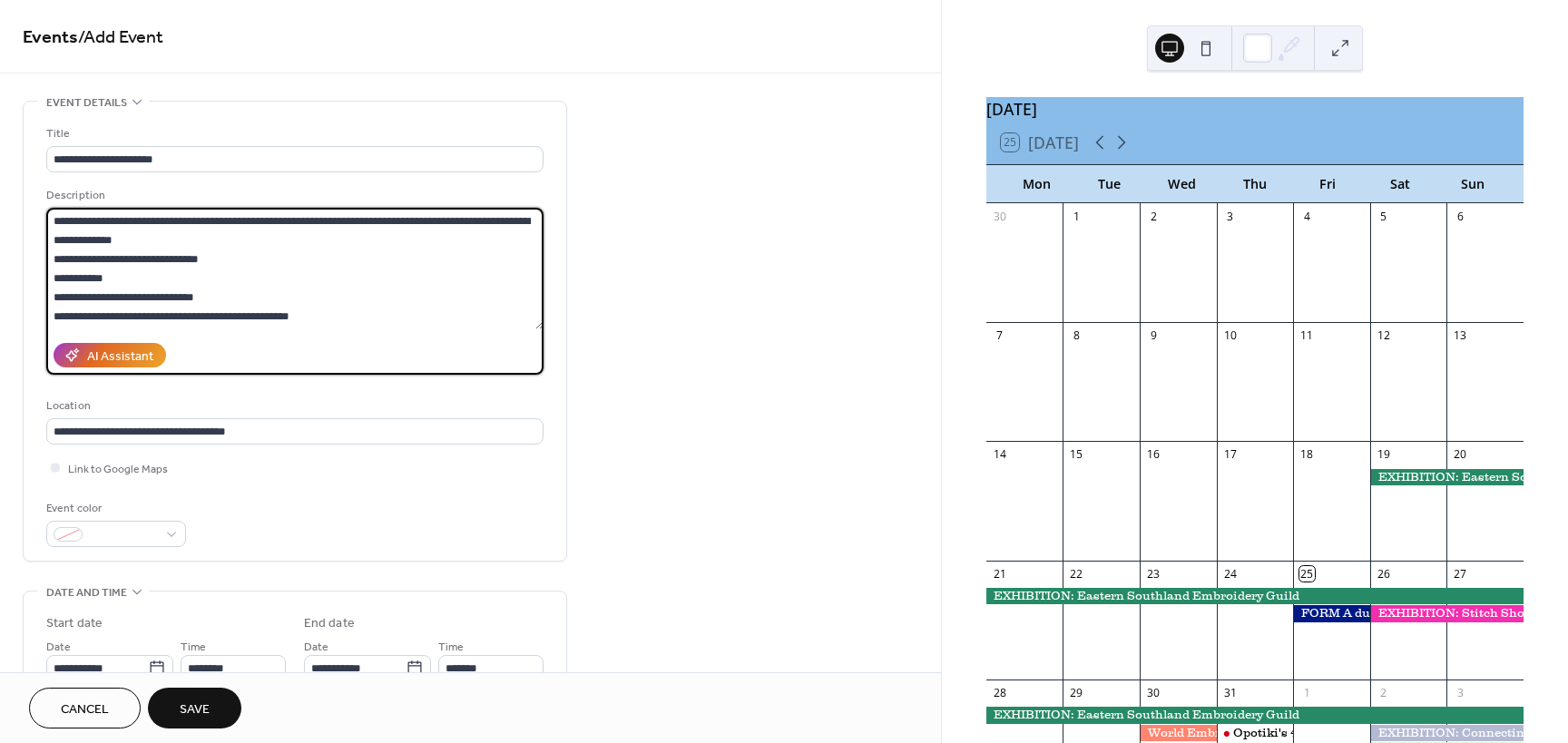 click on "**********" at bounding box center [295, 269] 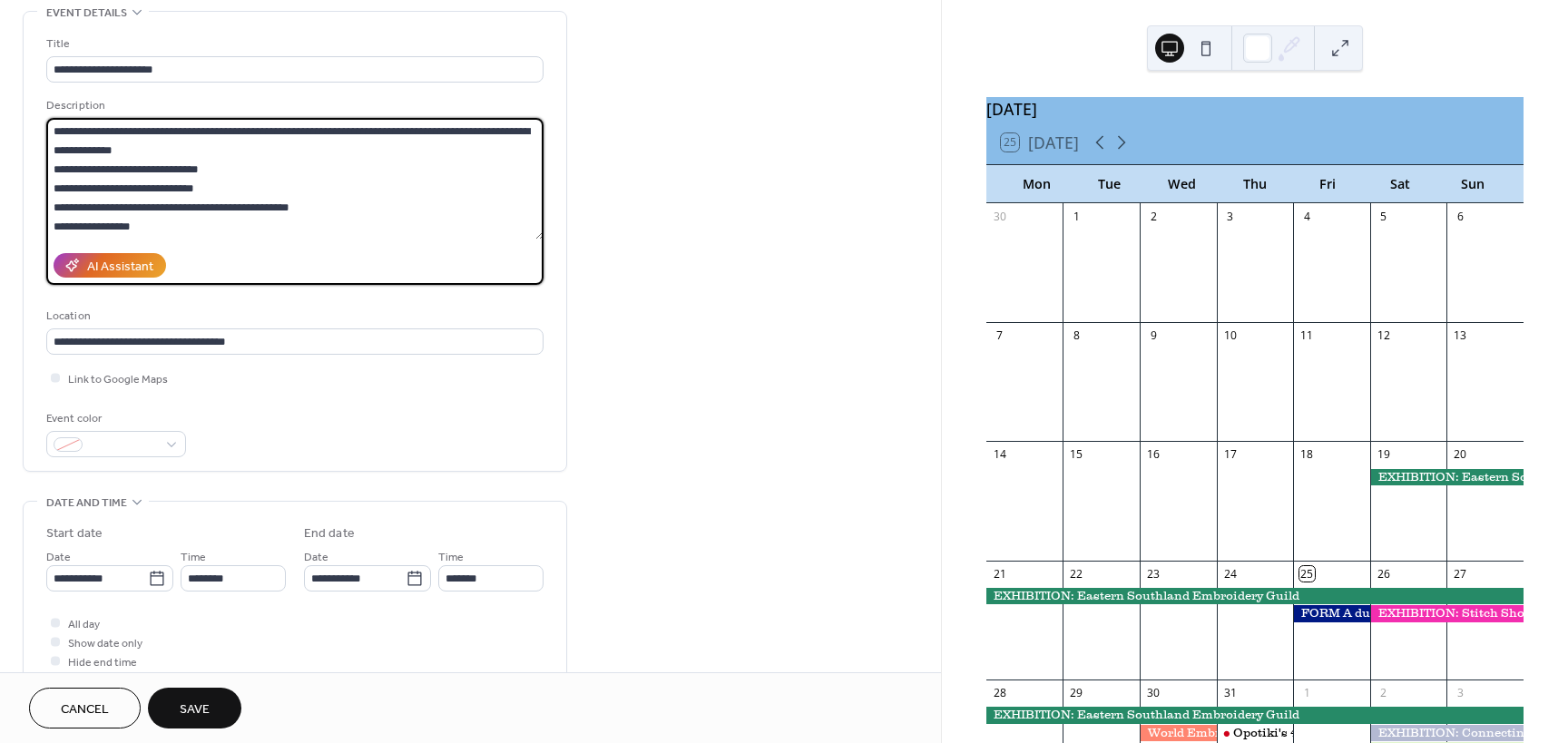 scroll, scrollTop: 91, scrollLeft: 0, axis: vertical 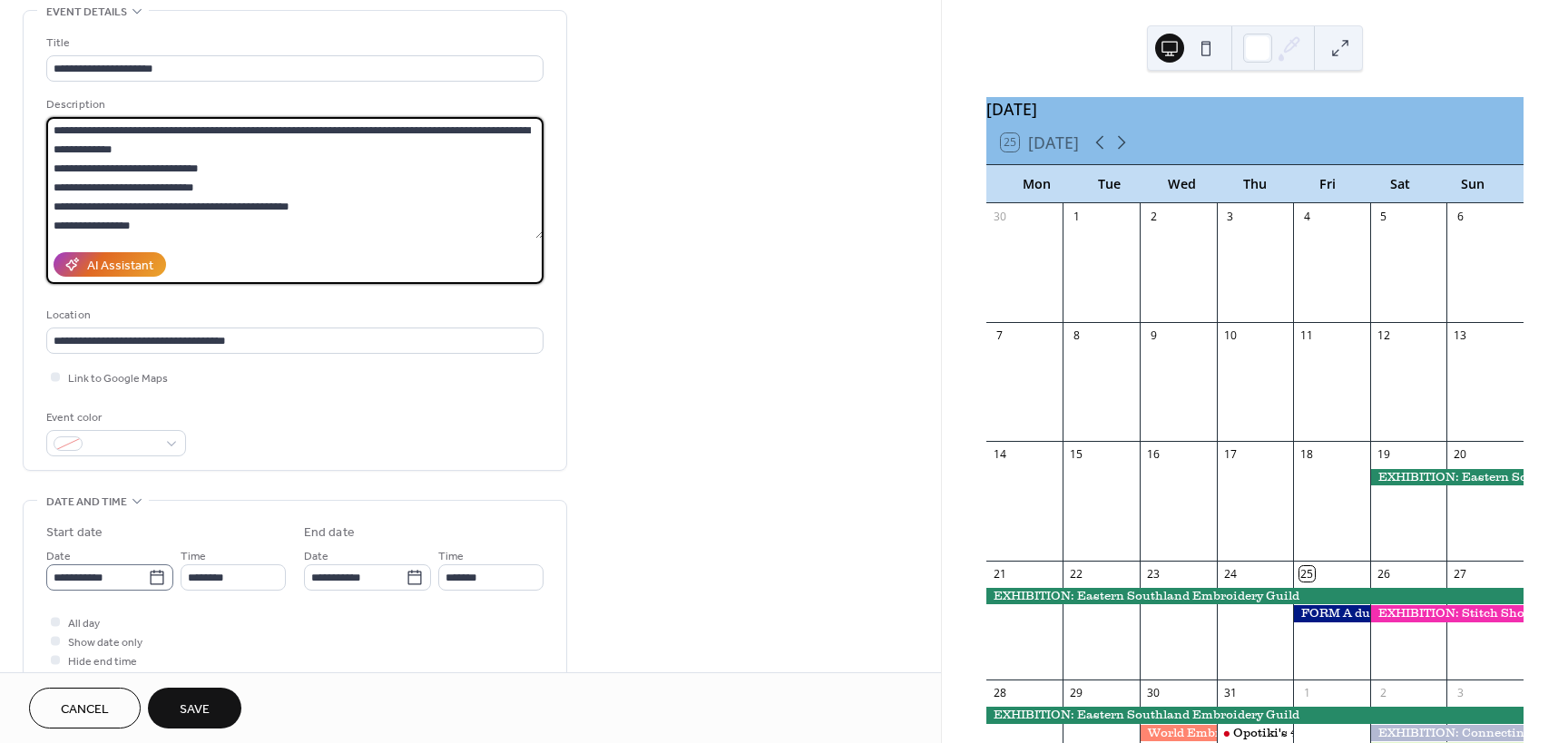 type on "**********" 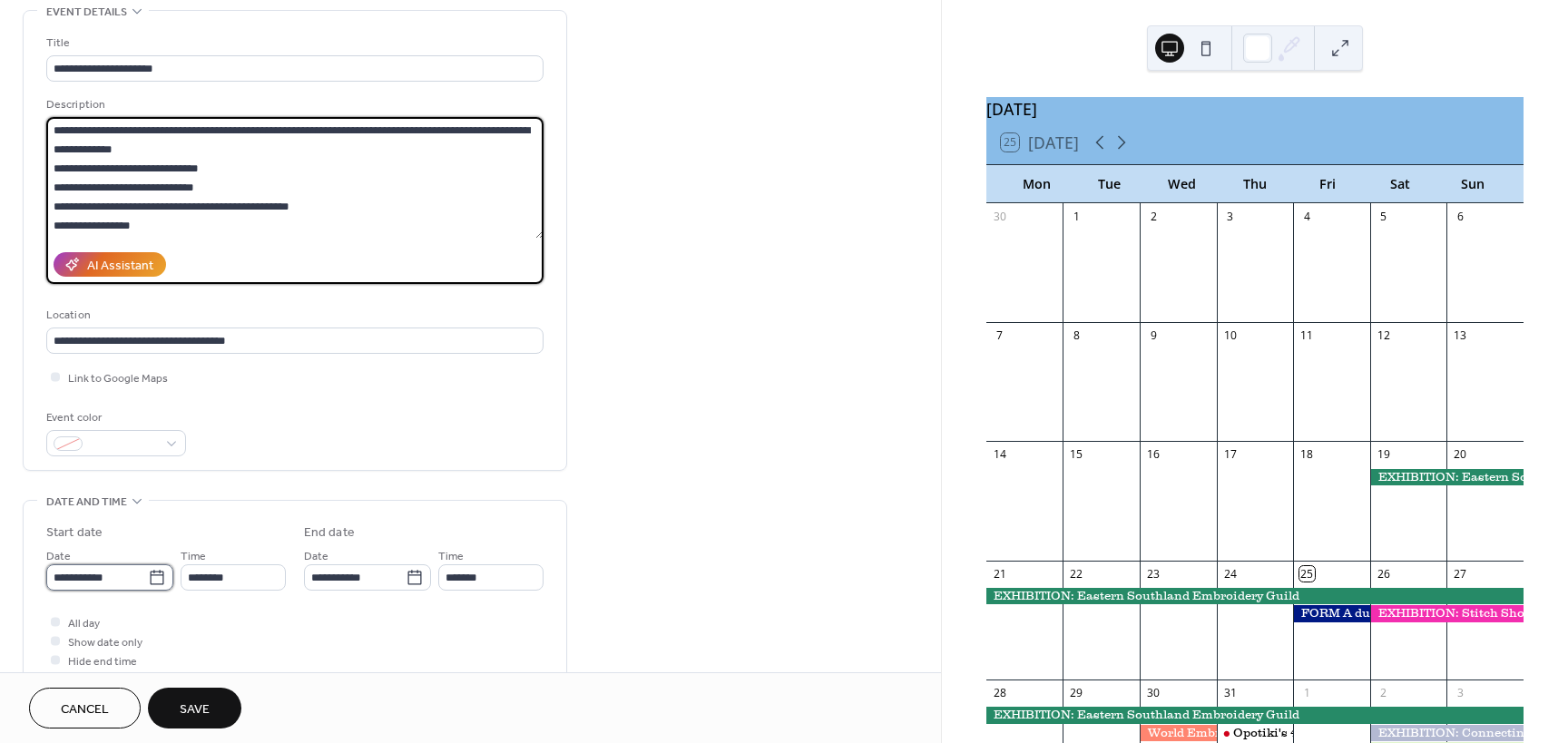 click on "**********" at bounding box center [97, 577] 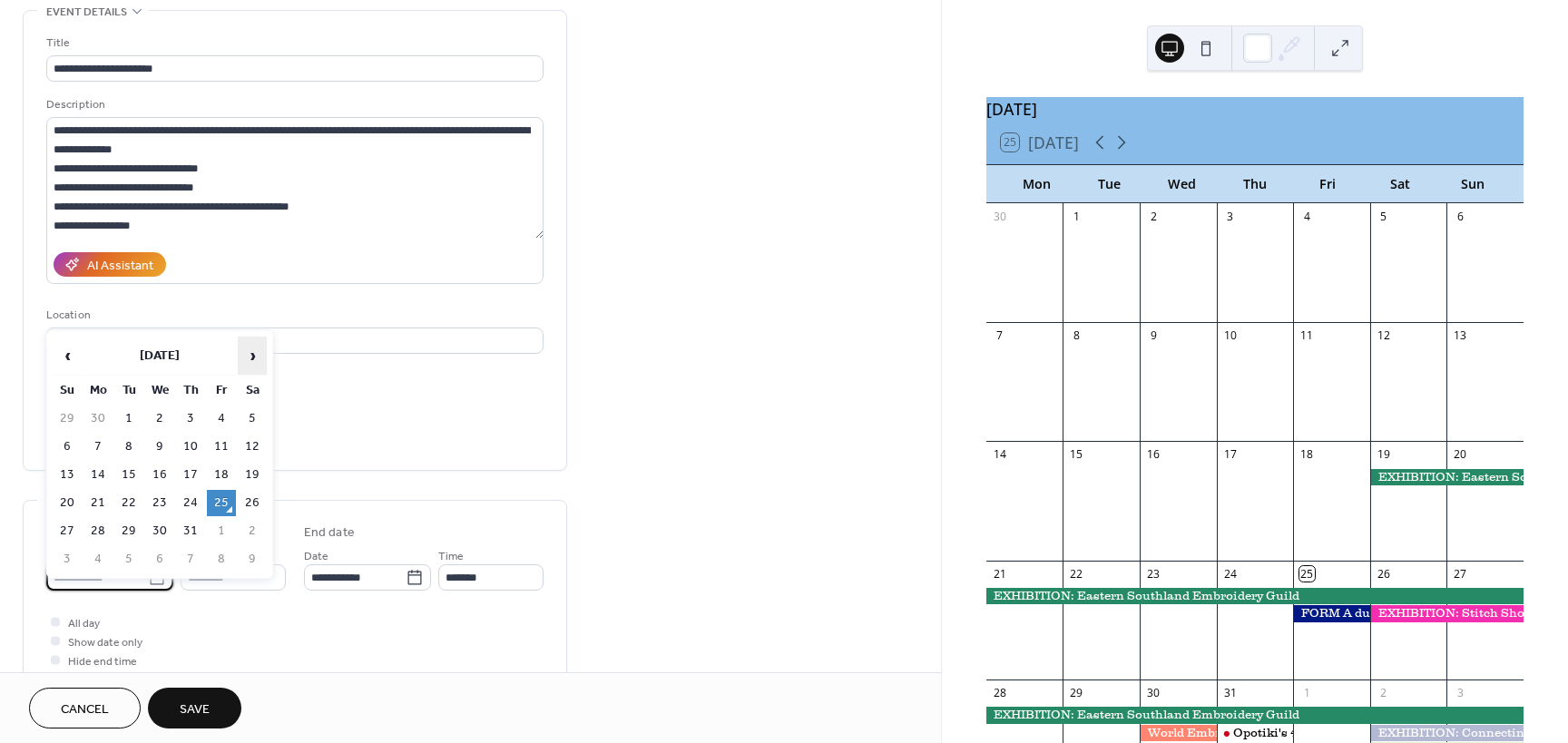 click on "›" at bounding box center (252, 356) 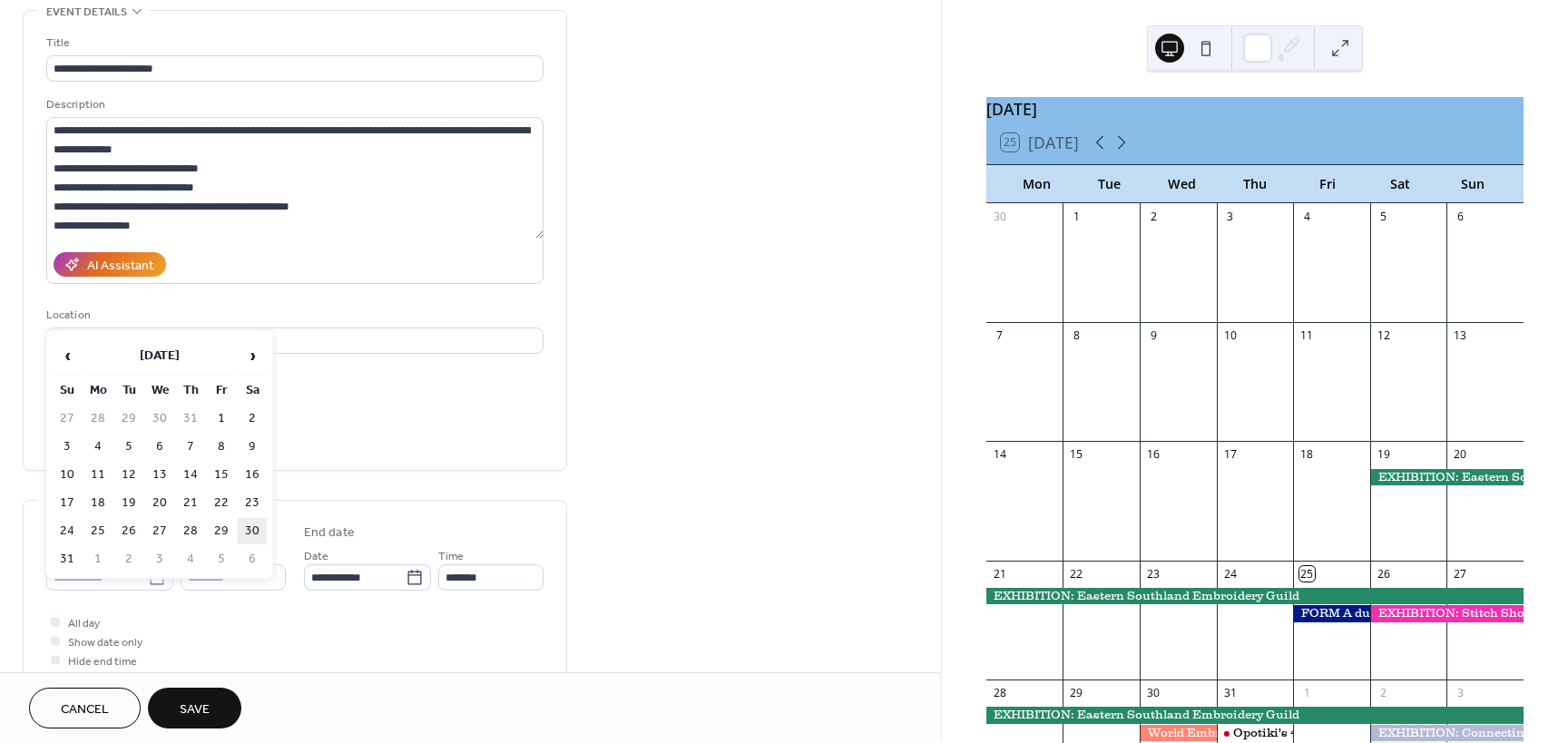 click on "30" at bounding box center [252, 531] 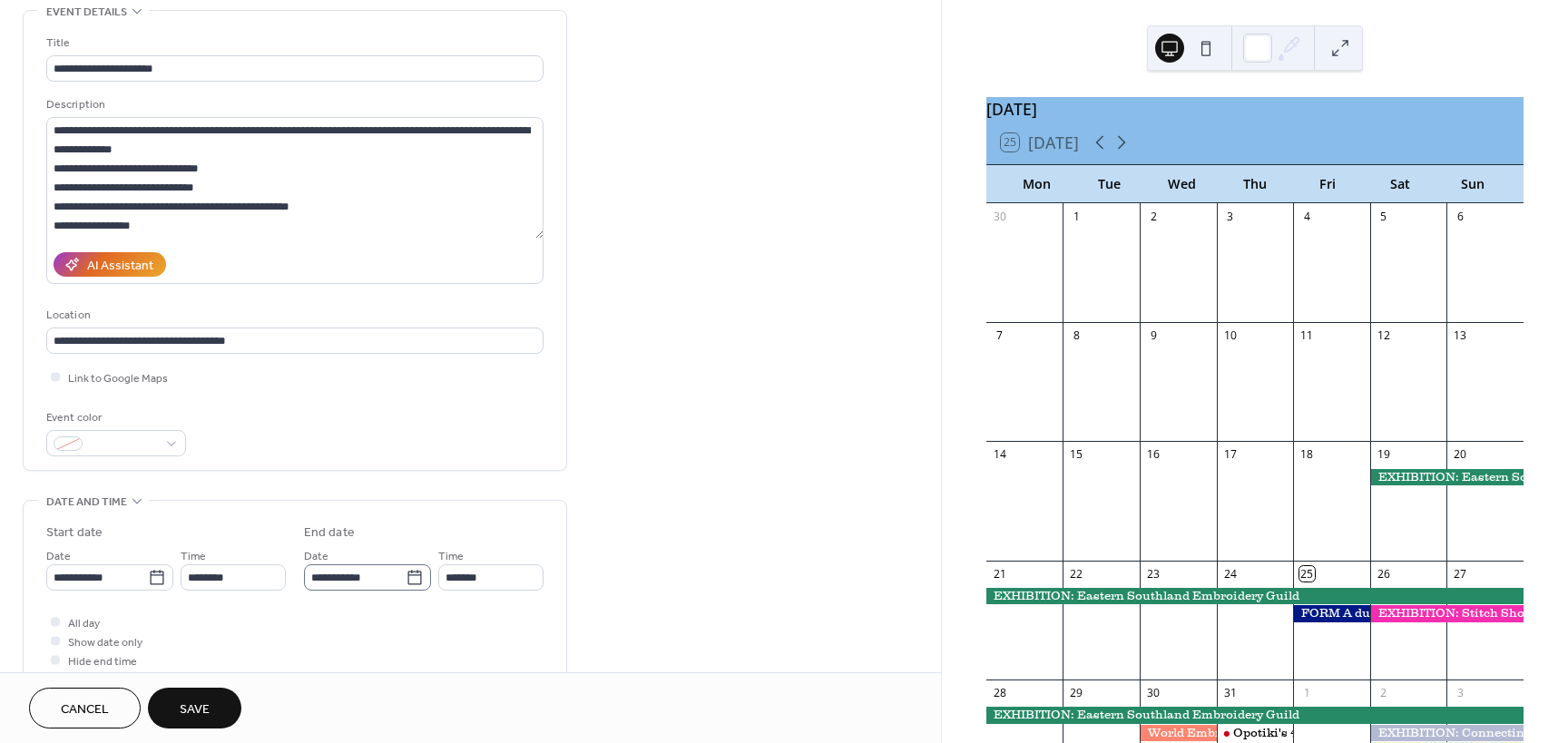 click 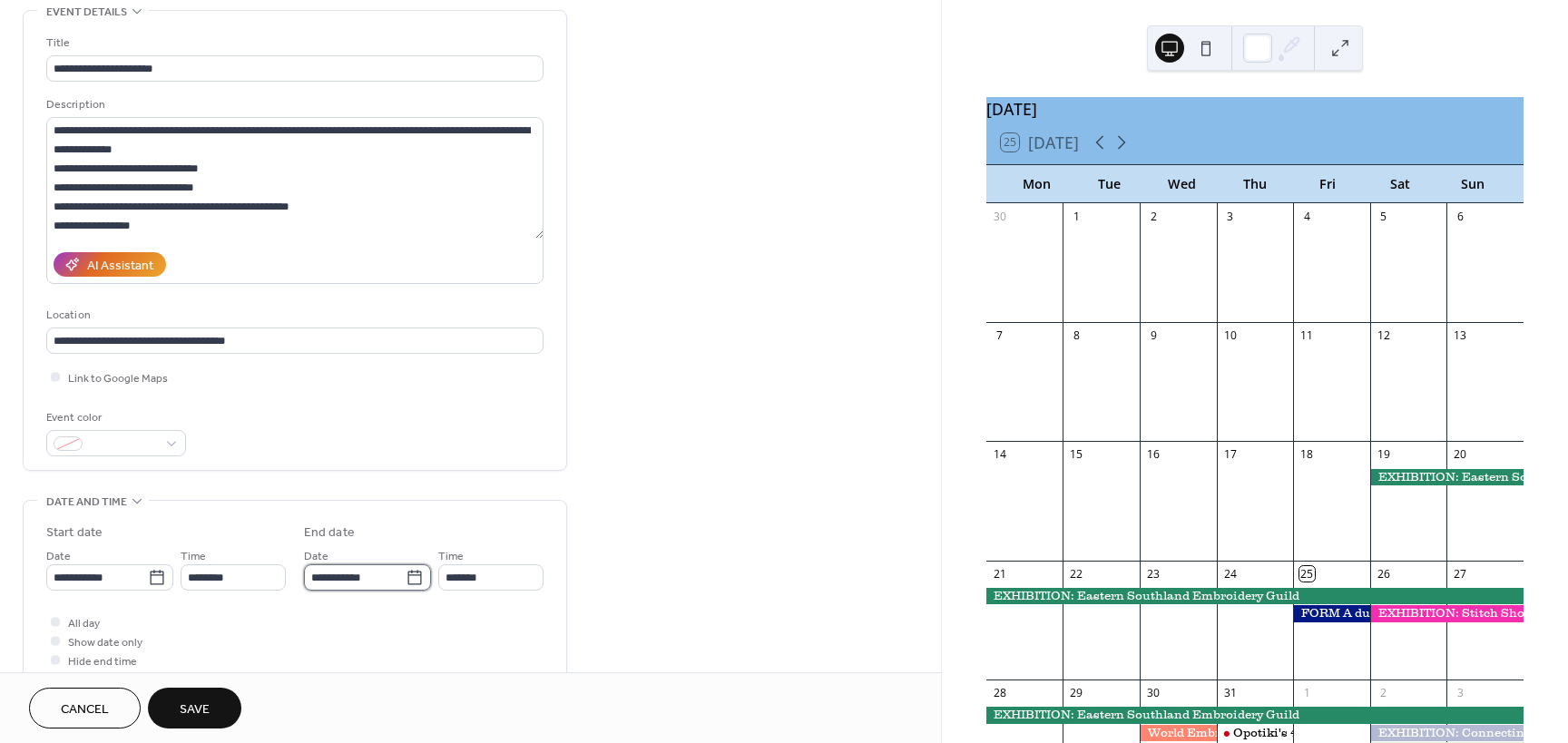 click on "**********" at bounding box center [355, 577] 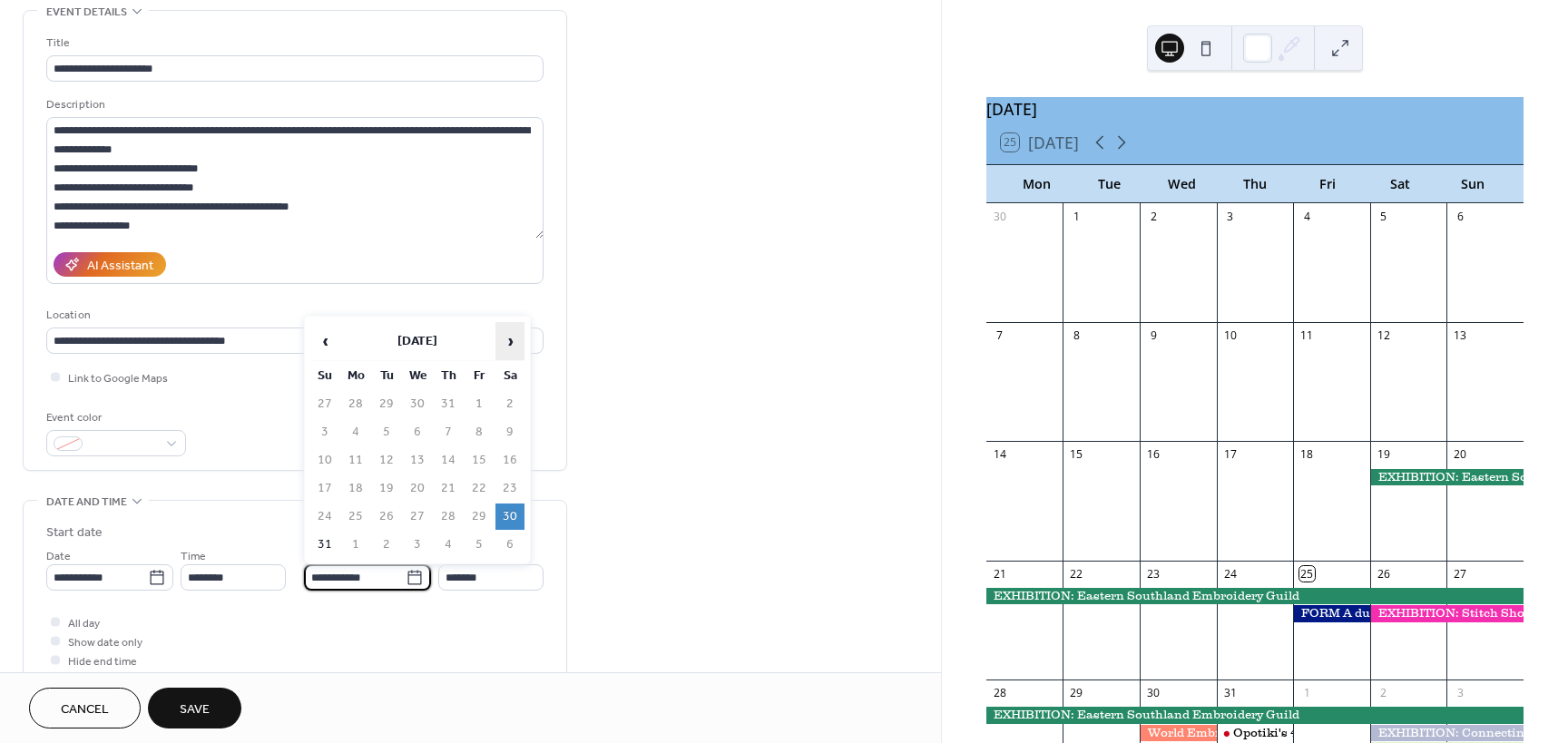 click on "›" at bounding box center (510, 341) 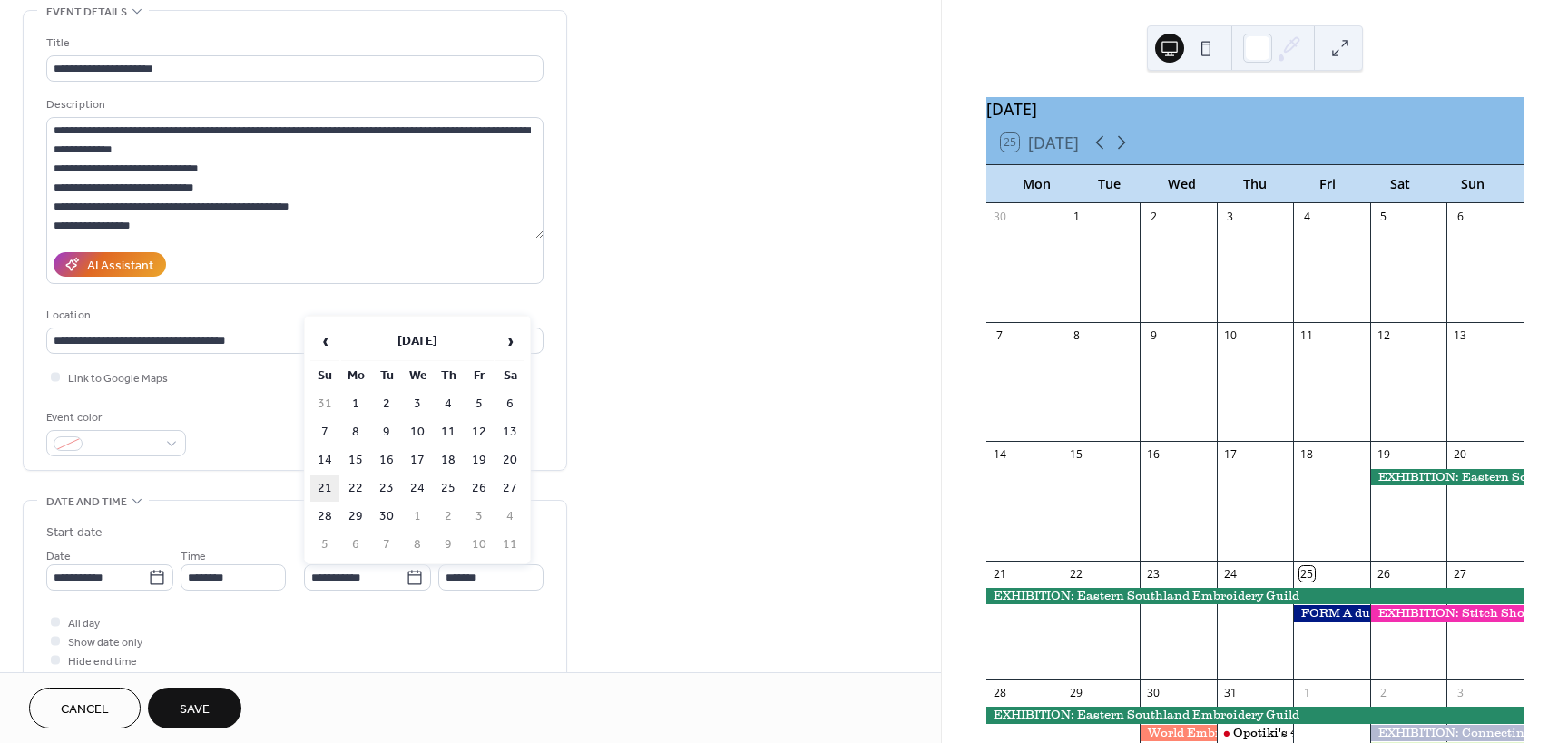 click on "21" at bounding box center (325, 488) 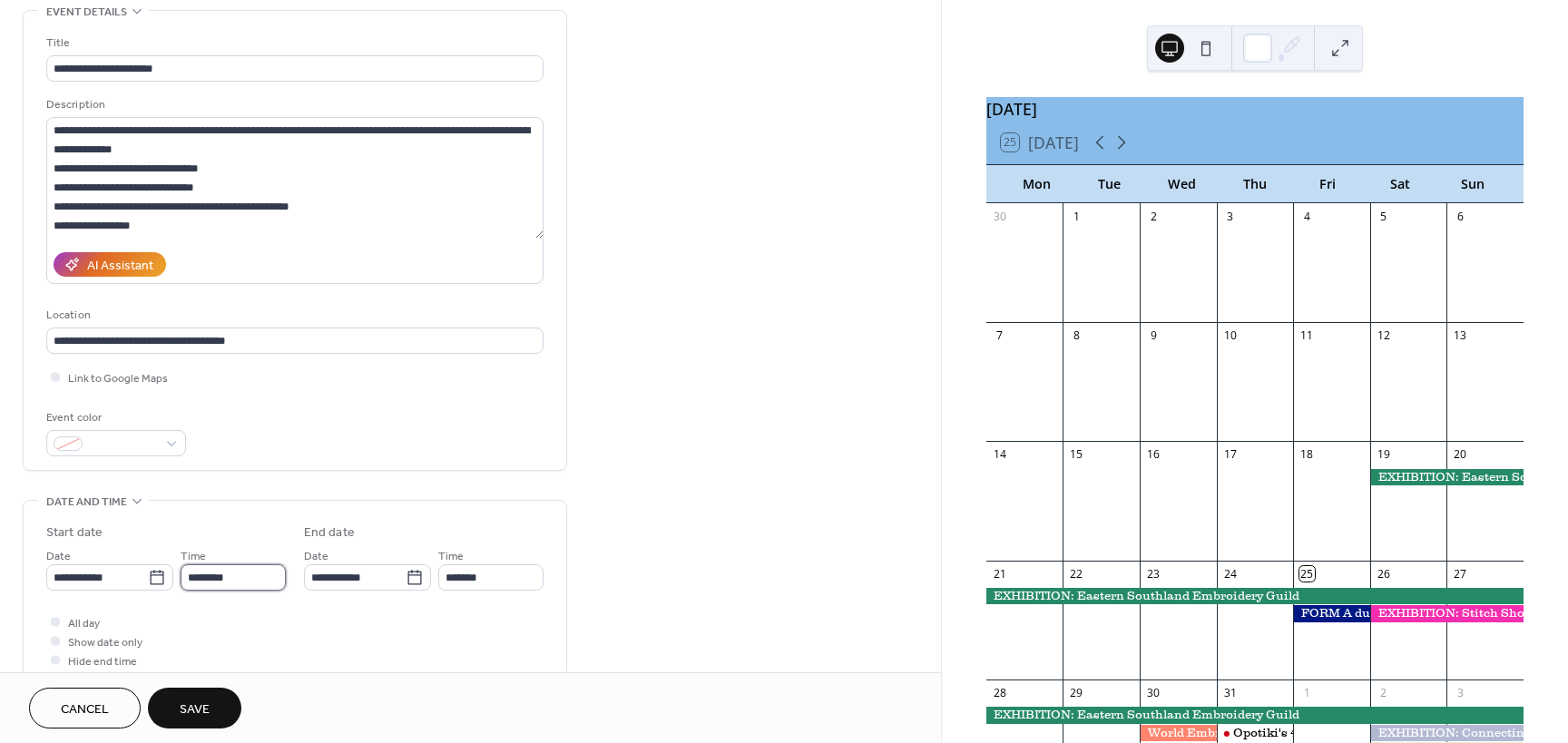 click on "********" at bounding box center [233, 577] 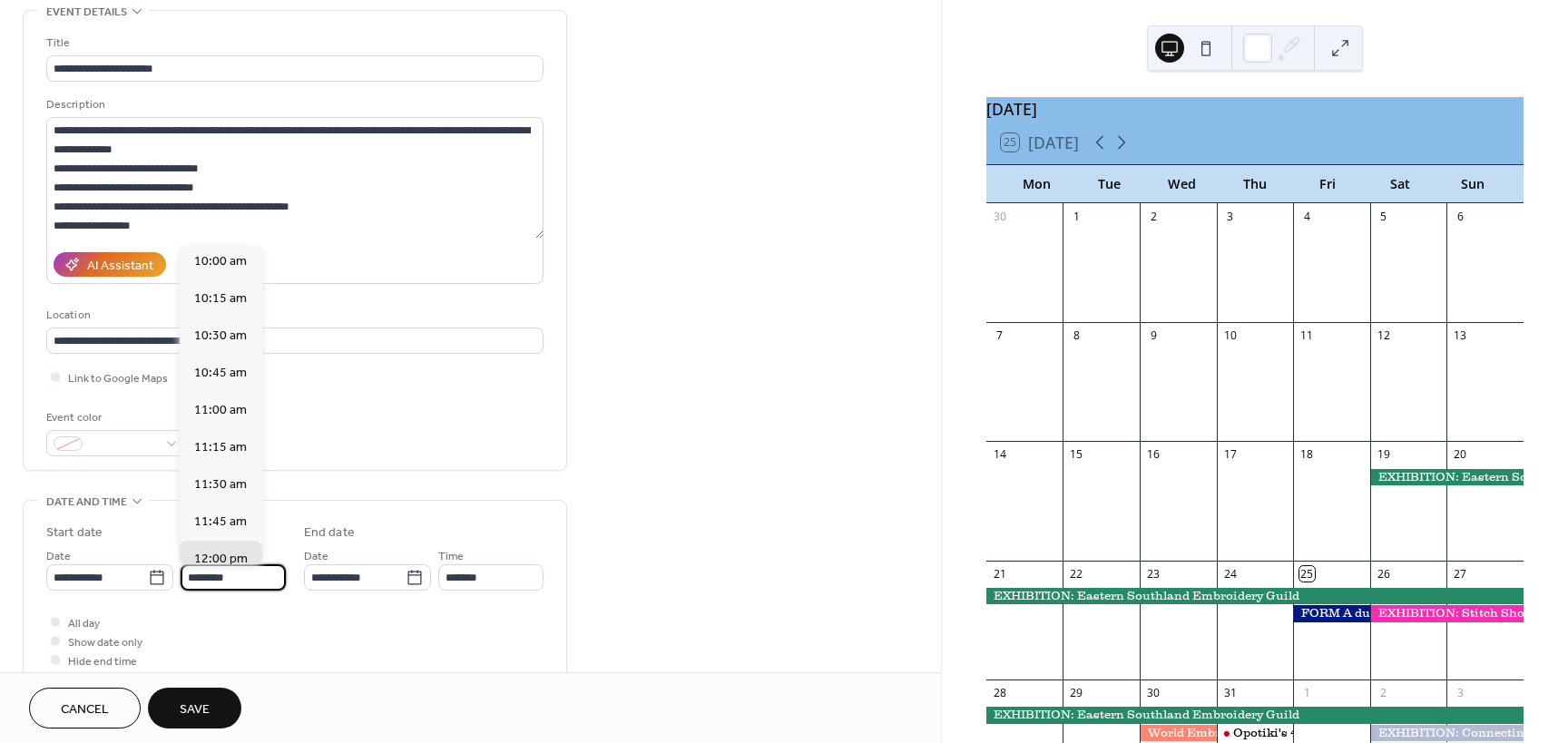 scroll, scrollTop: 1422, scrollLeft: 0, axis: vertical 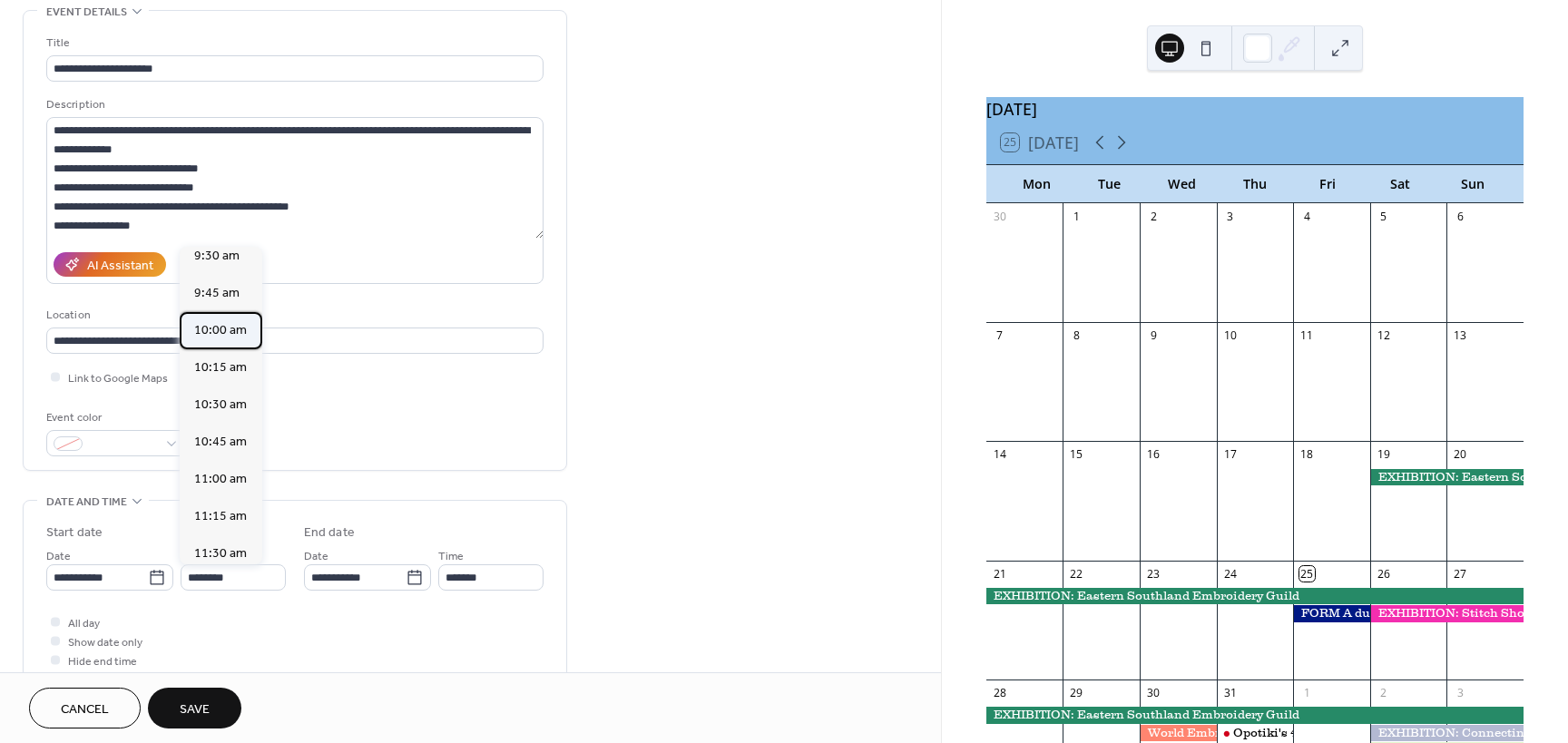 click on "10:00 am" at bounding box center [220, 330] 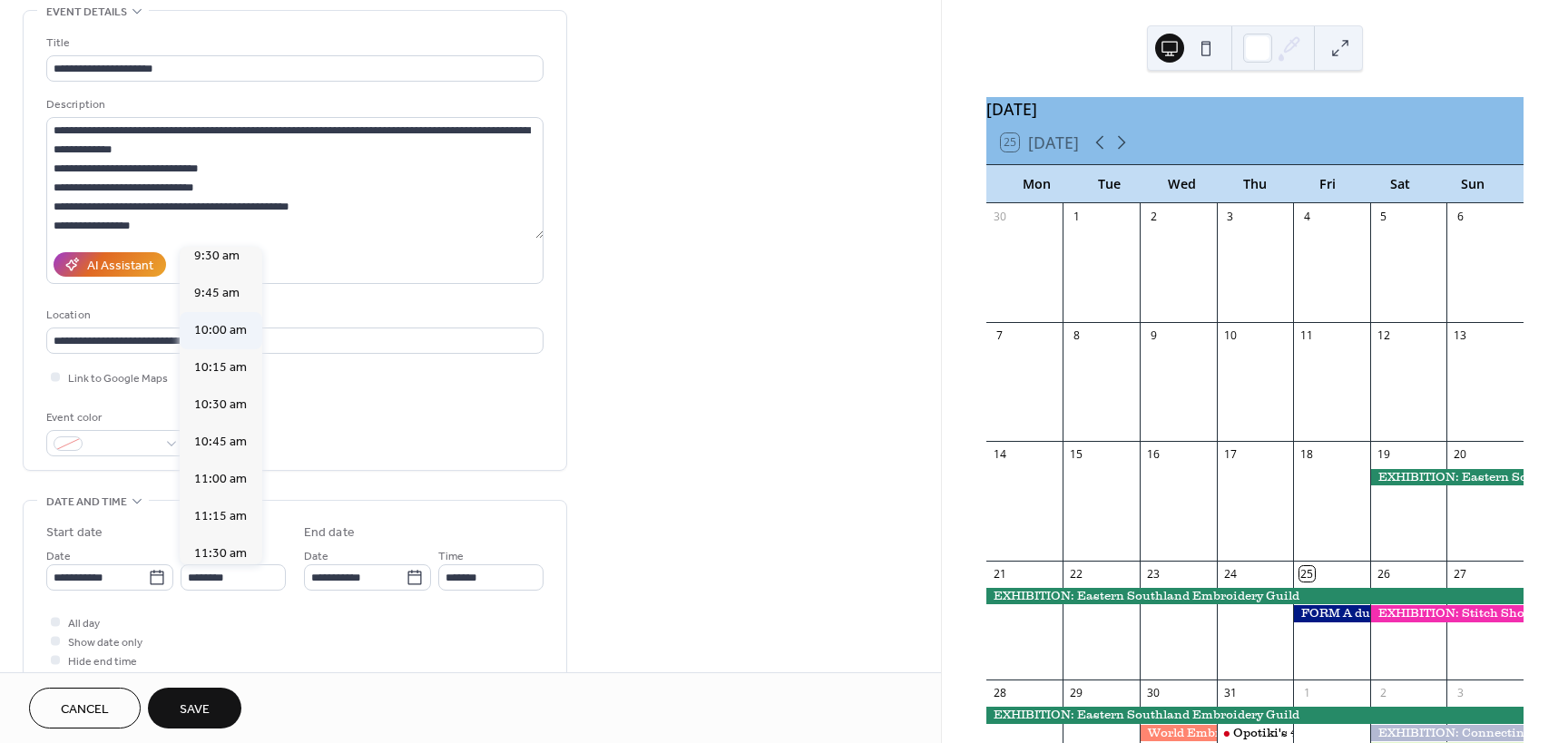 type on "********" 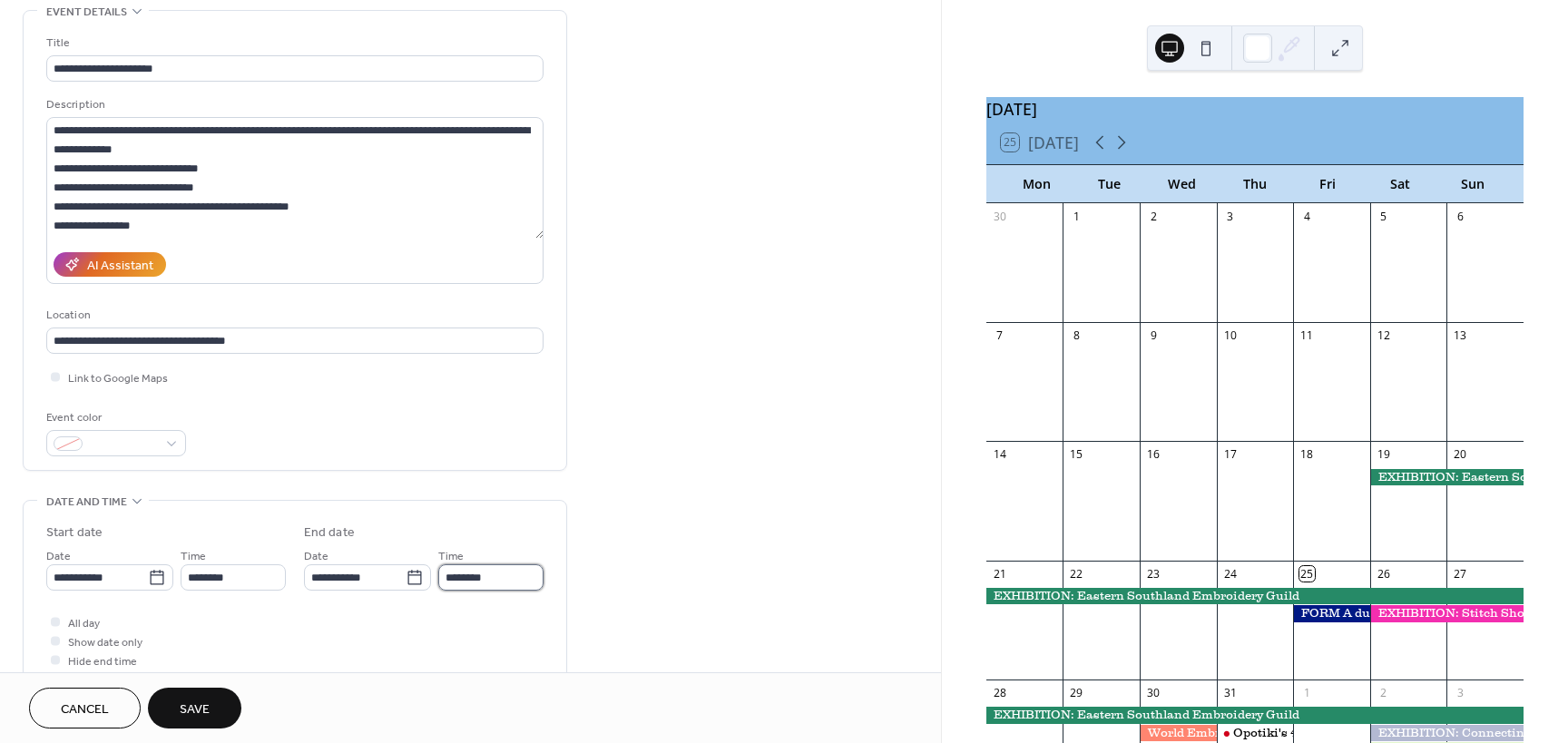 click on "********" at bounding box center (491, 577) 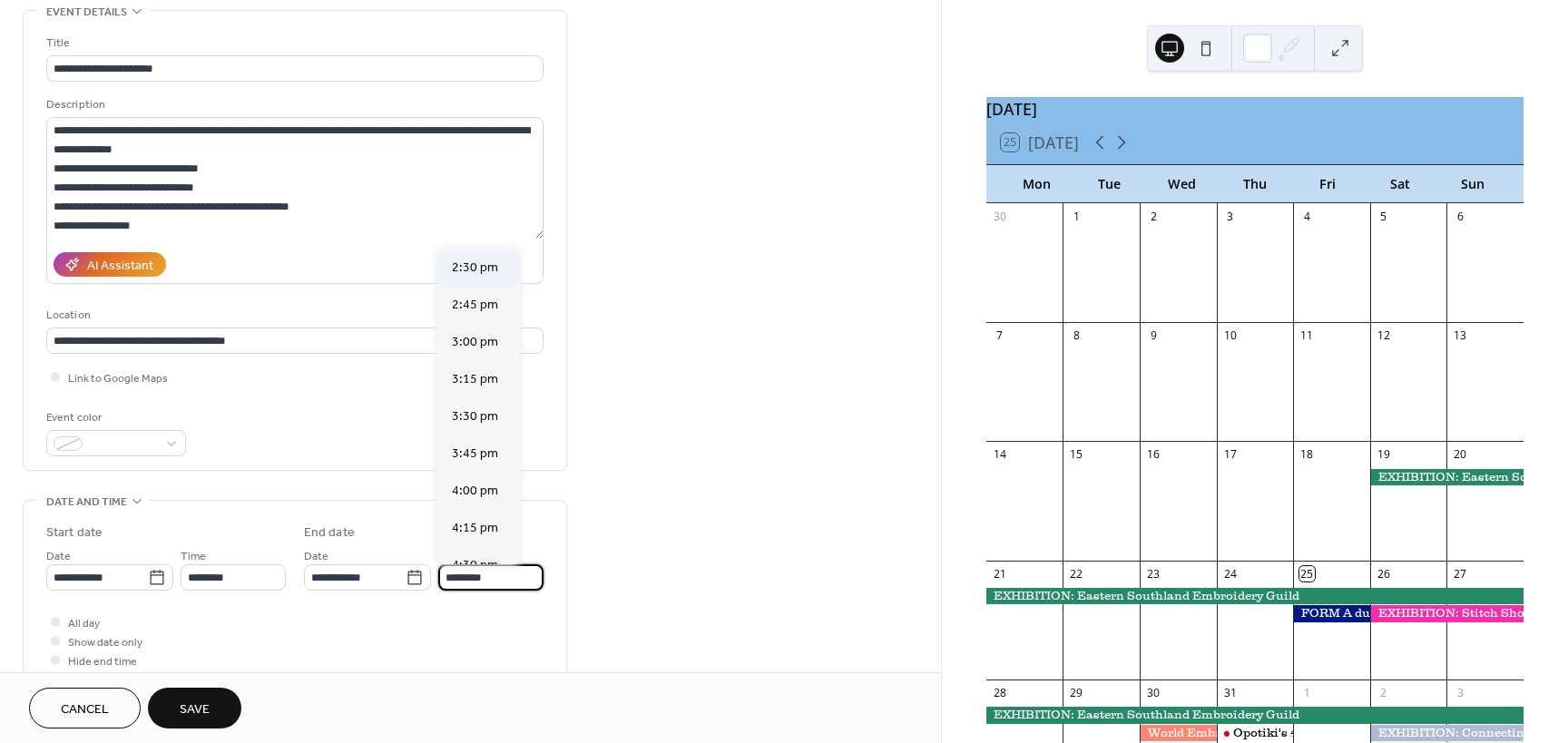 scroll, scrollTop: 2181, scrollLeft: 0, axis: vertical 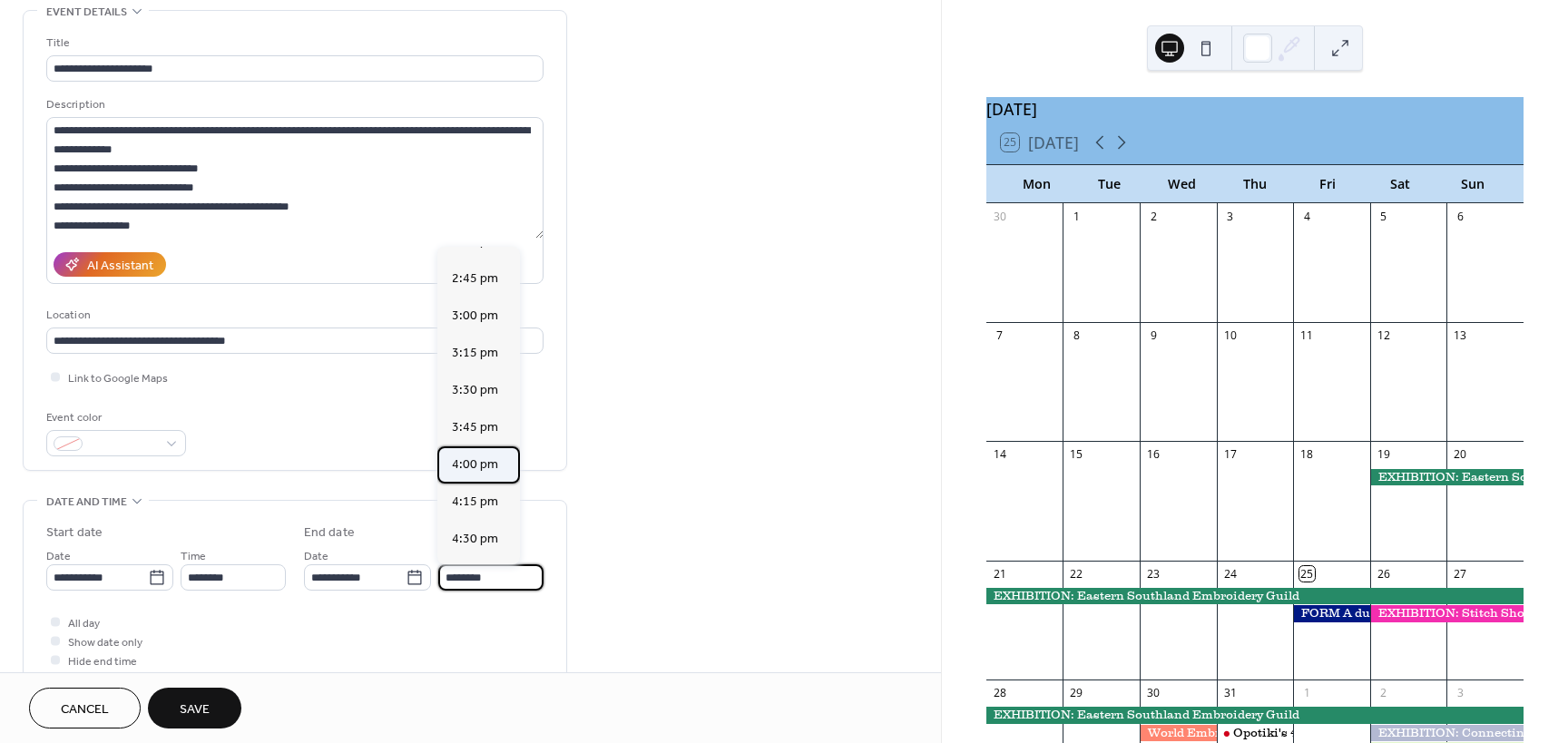 click on "4:00 pm" at bounding box center [475, 464] 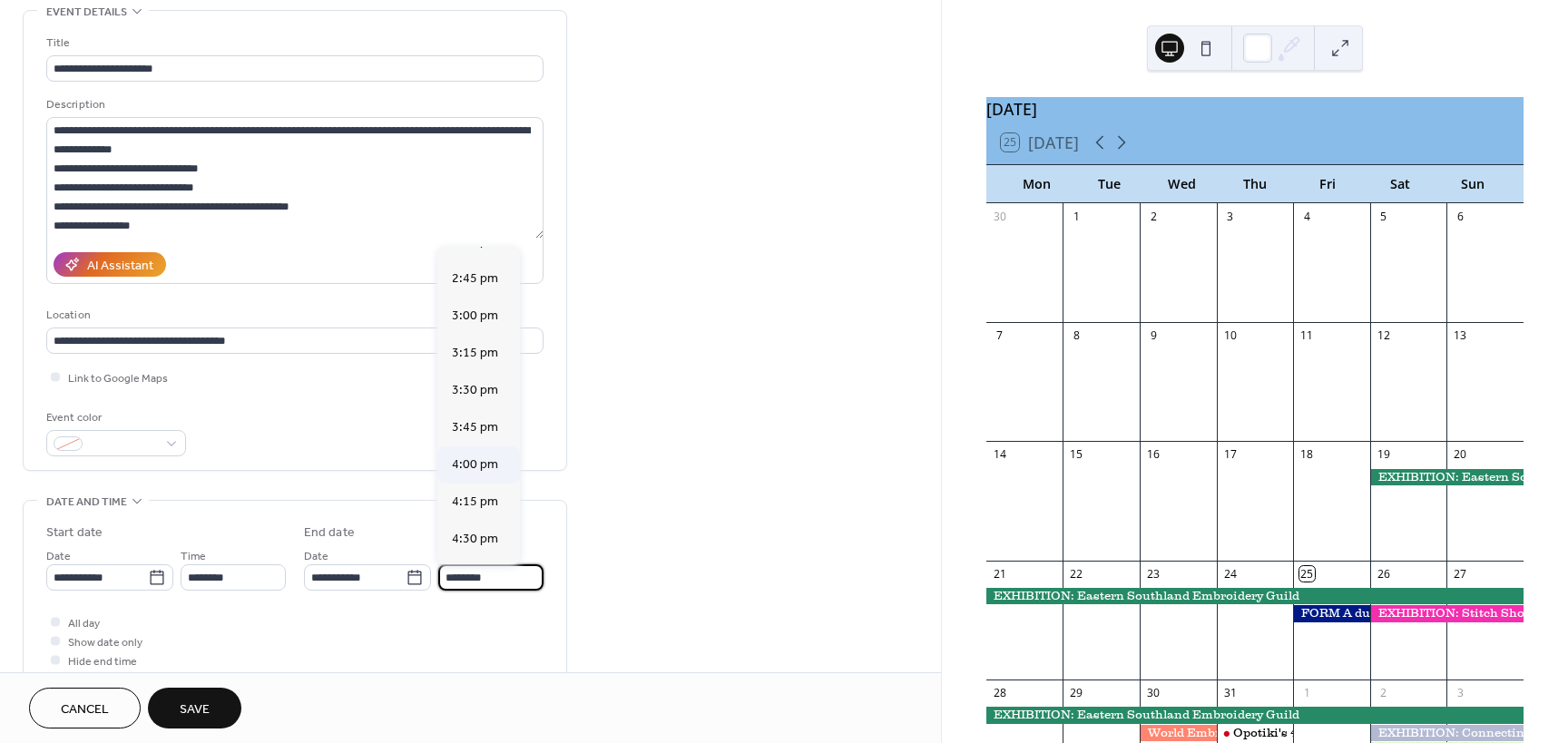 type on "*******" 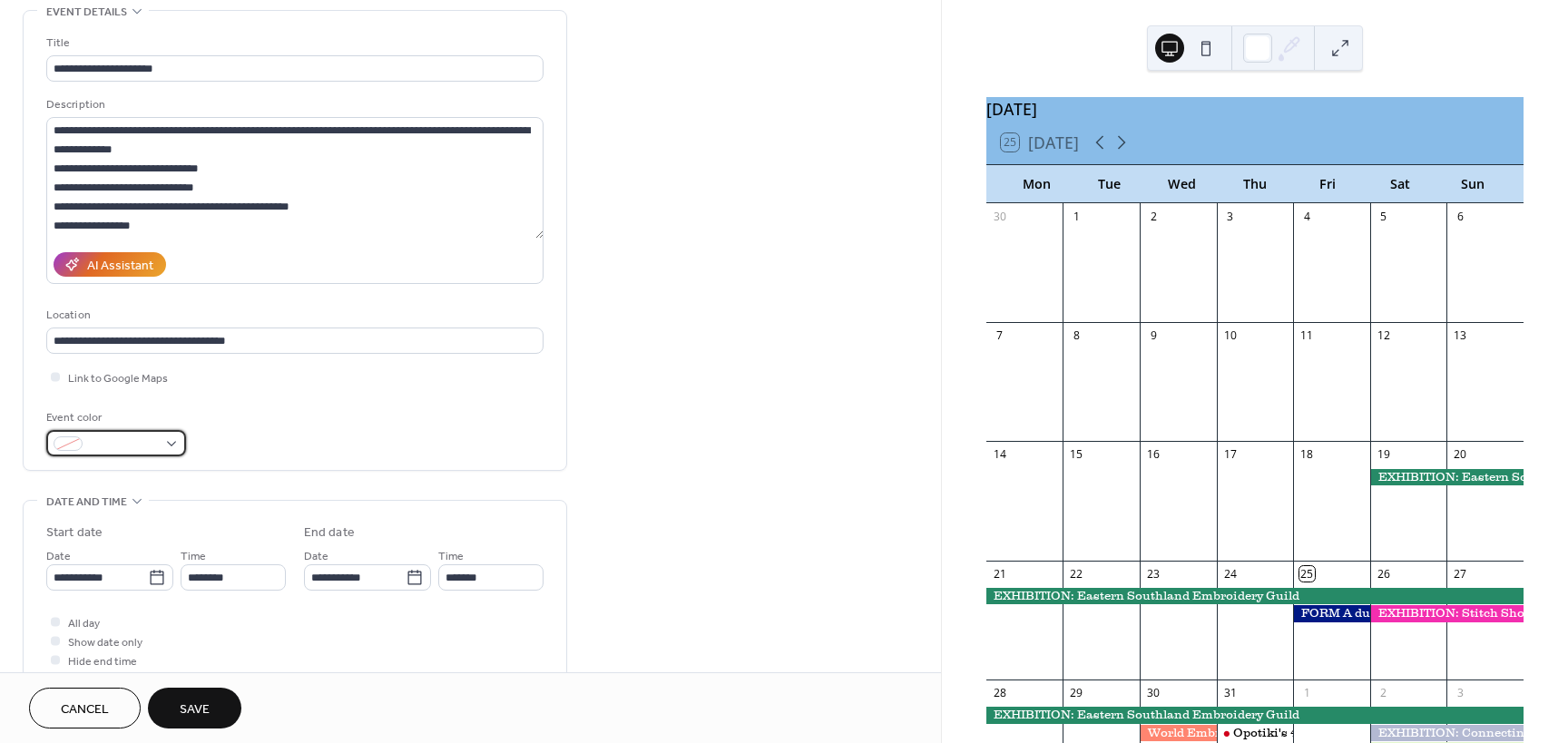 click at bounding box center (116, 443) 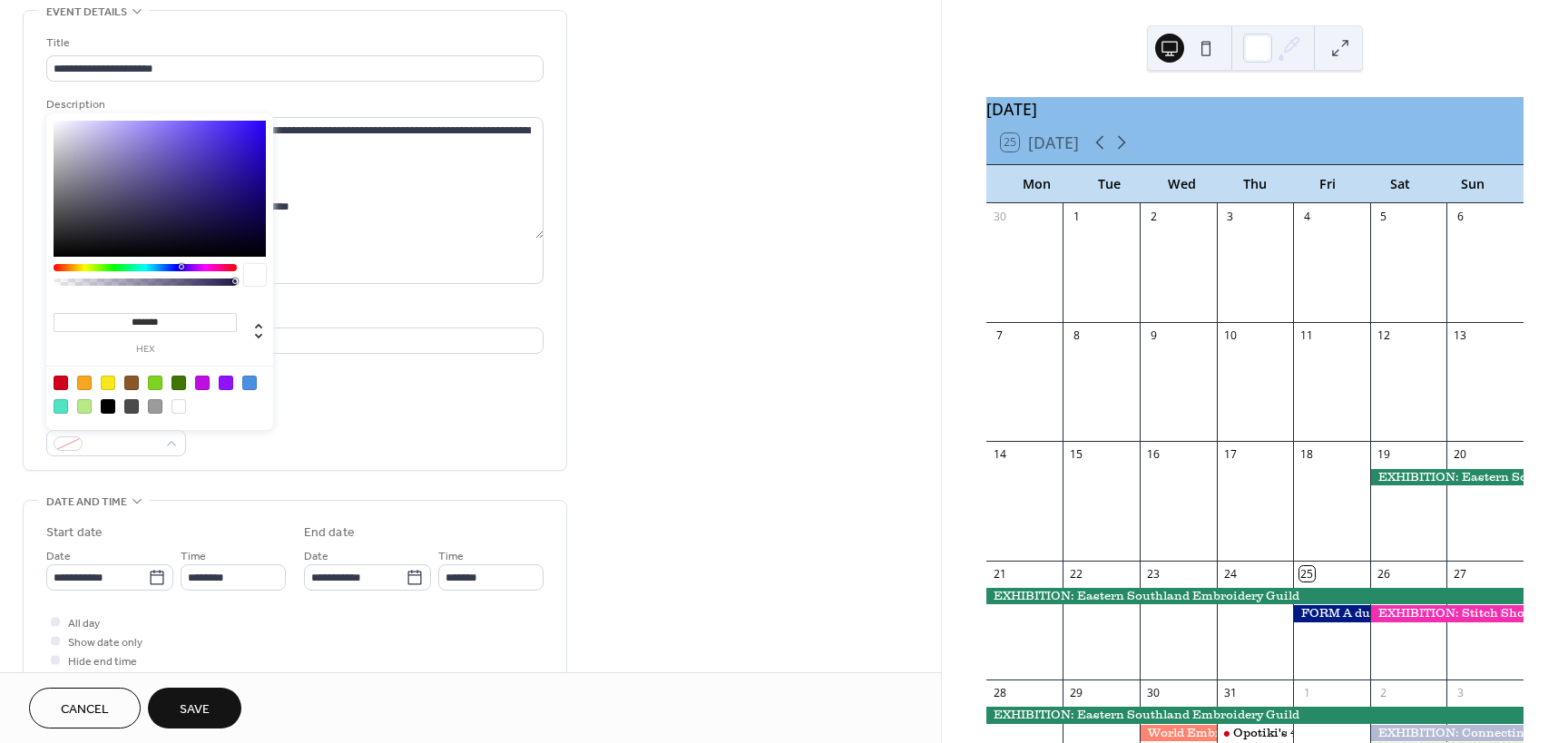 click at bounding box center (108, 383) 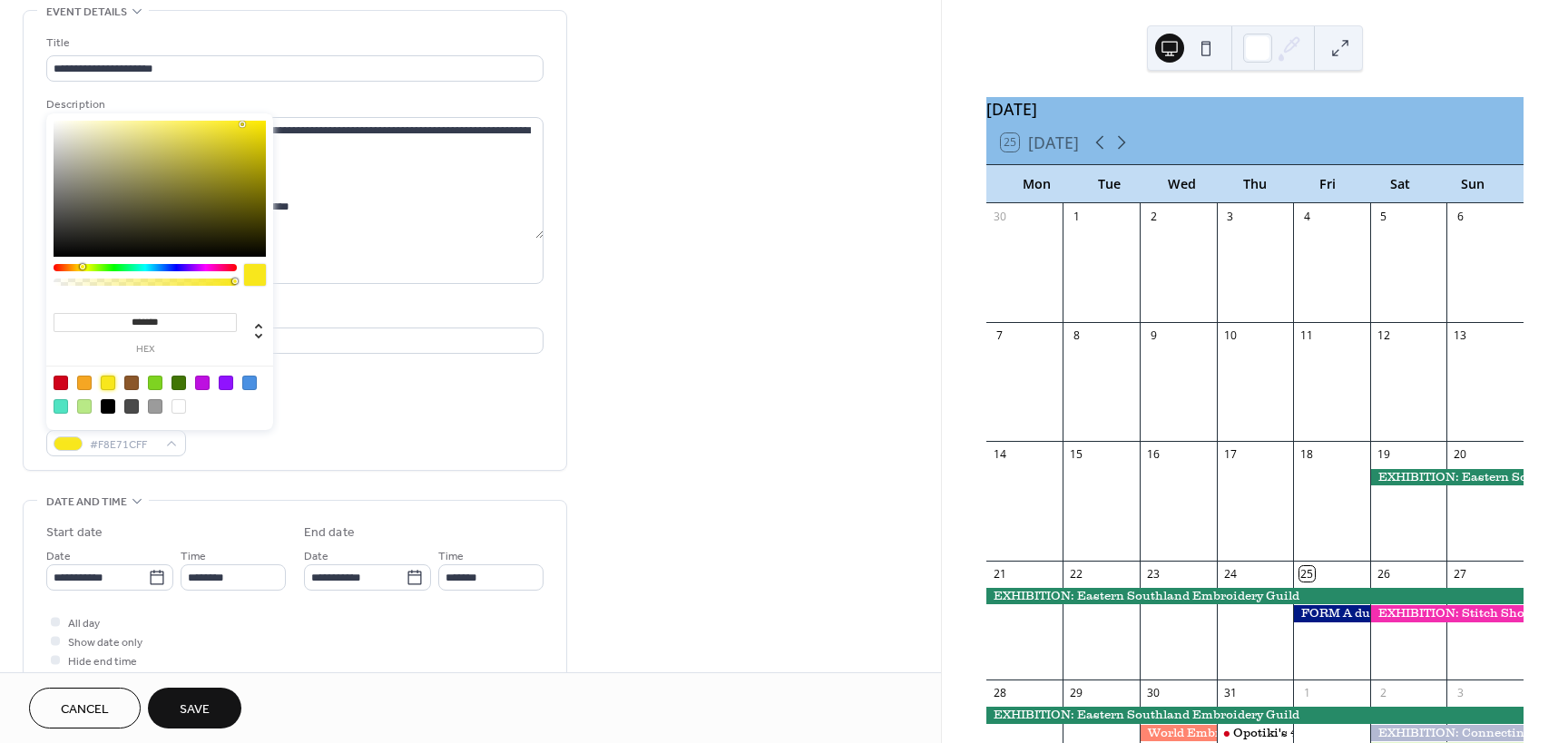click at bounding box center [84, 383] 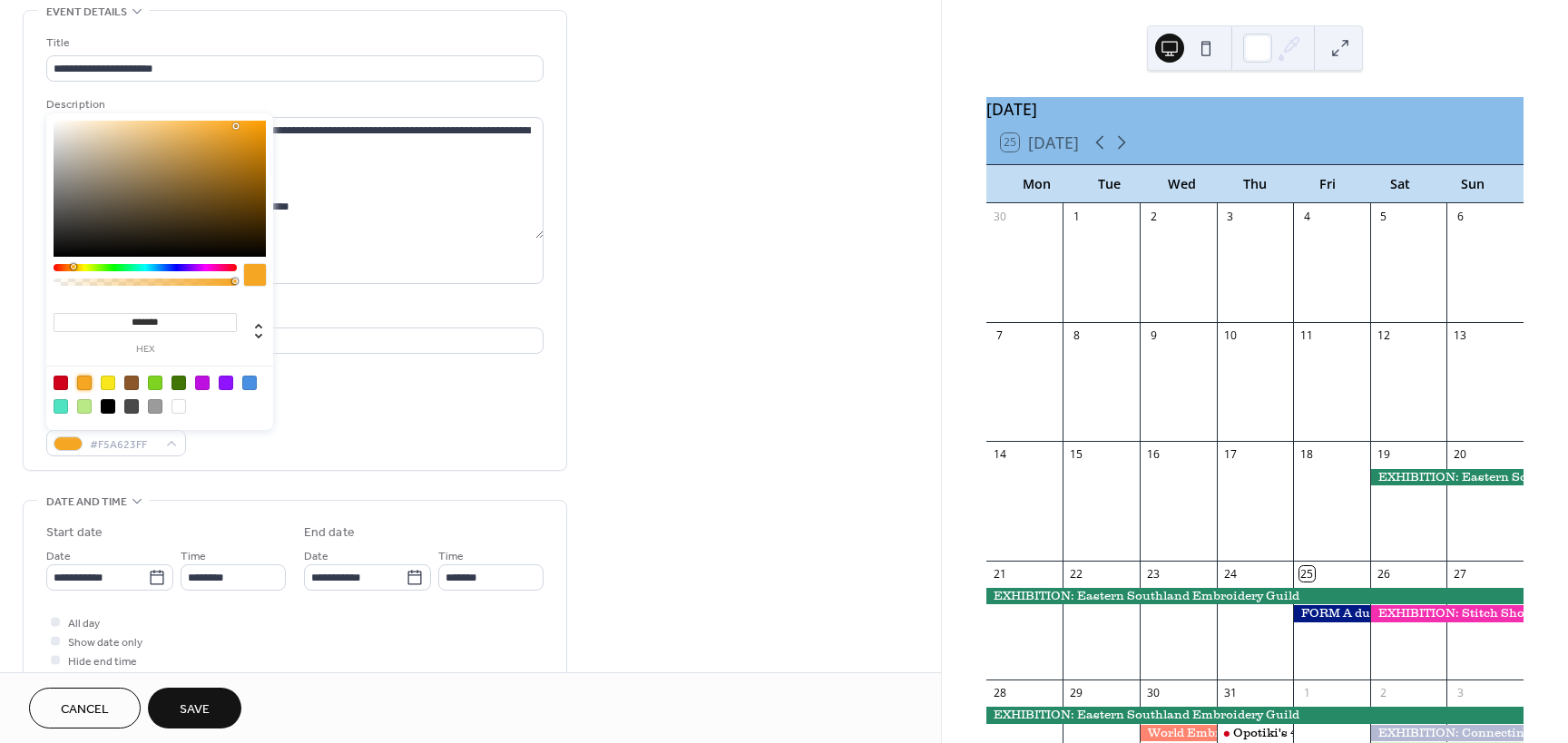 type on "*******" 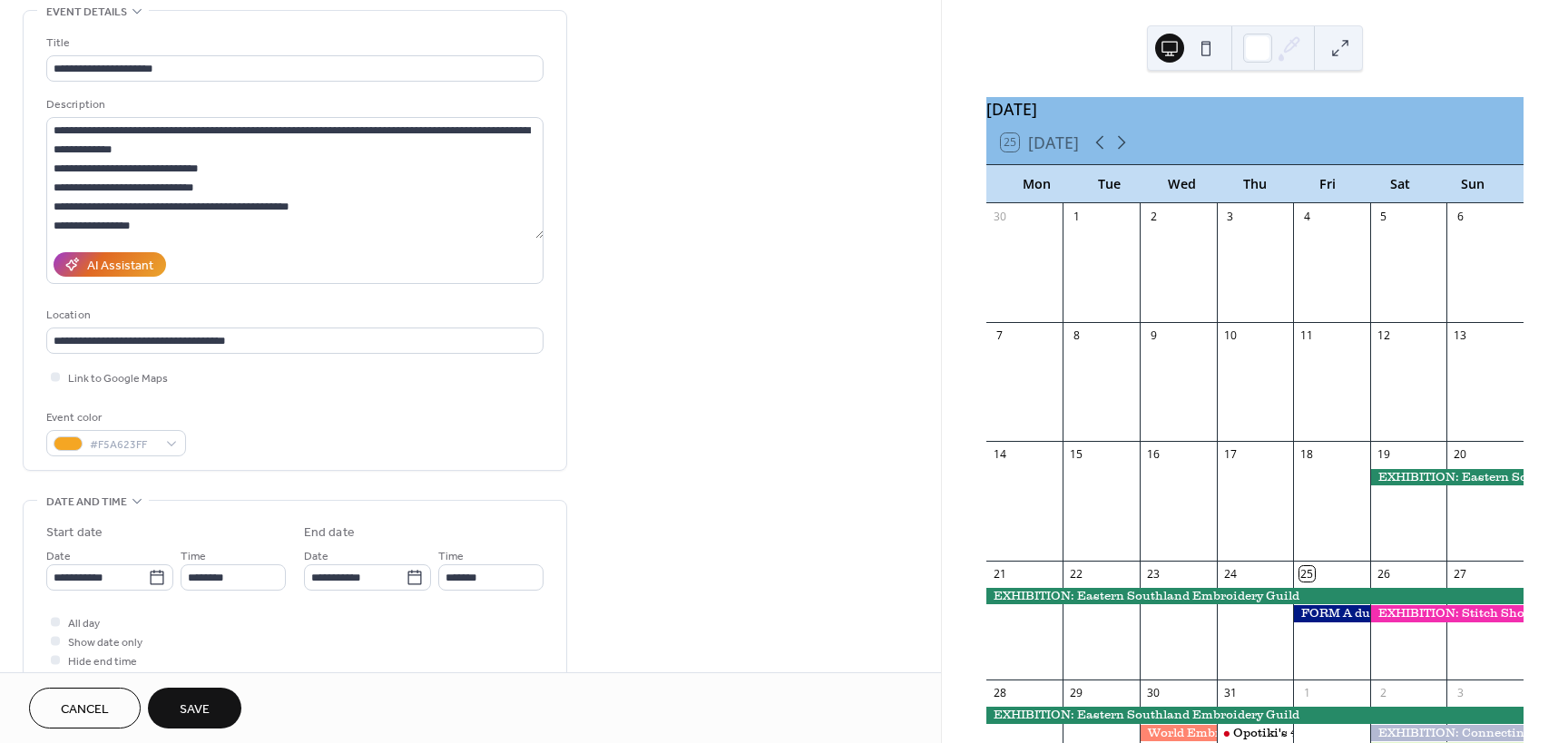 click on "Link to Google Maps" at bounding box center [295, 376] 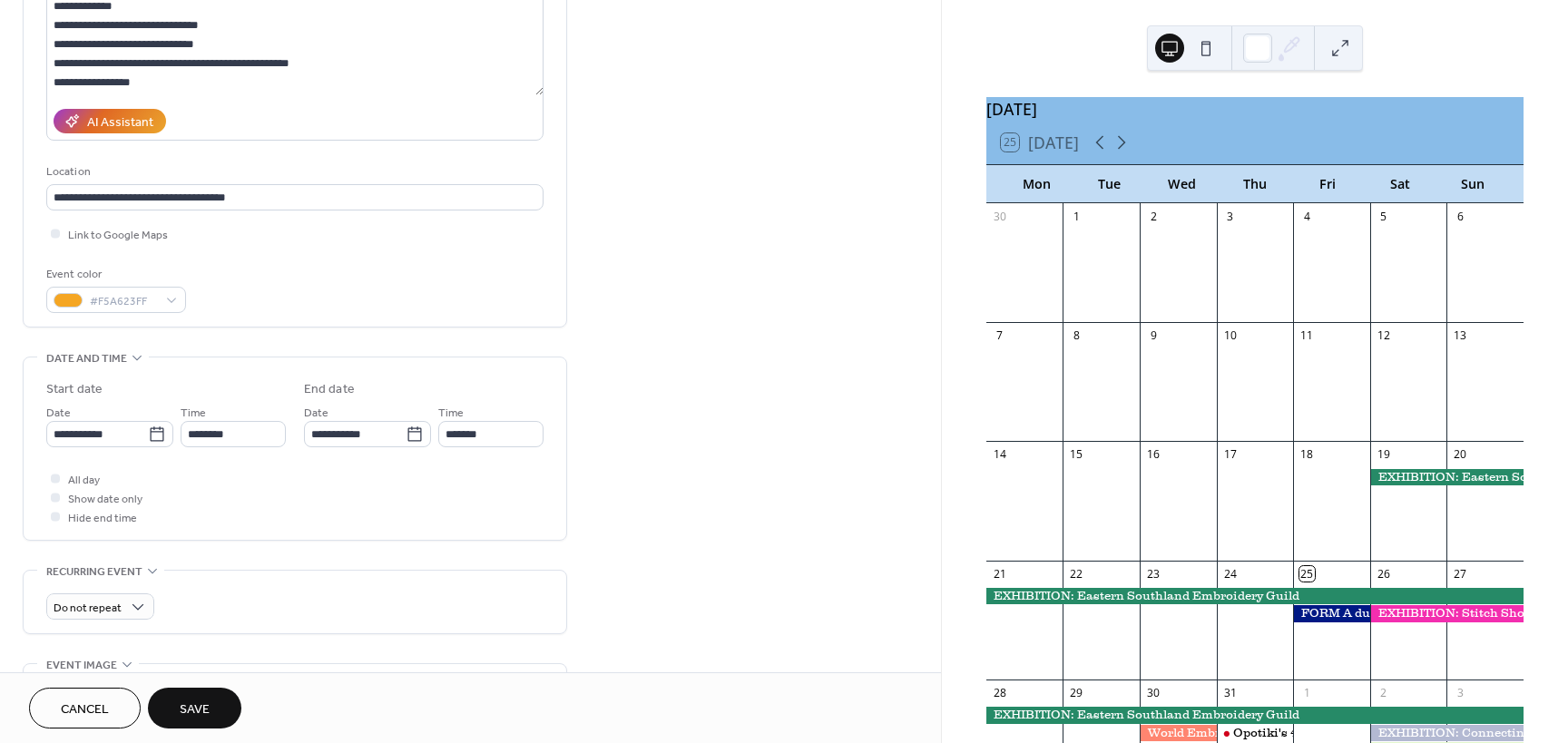 scroll, scrollTop: 272, scrollLeft: 0, axis: vertical 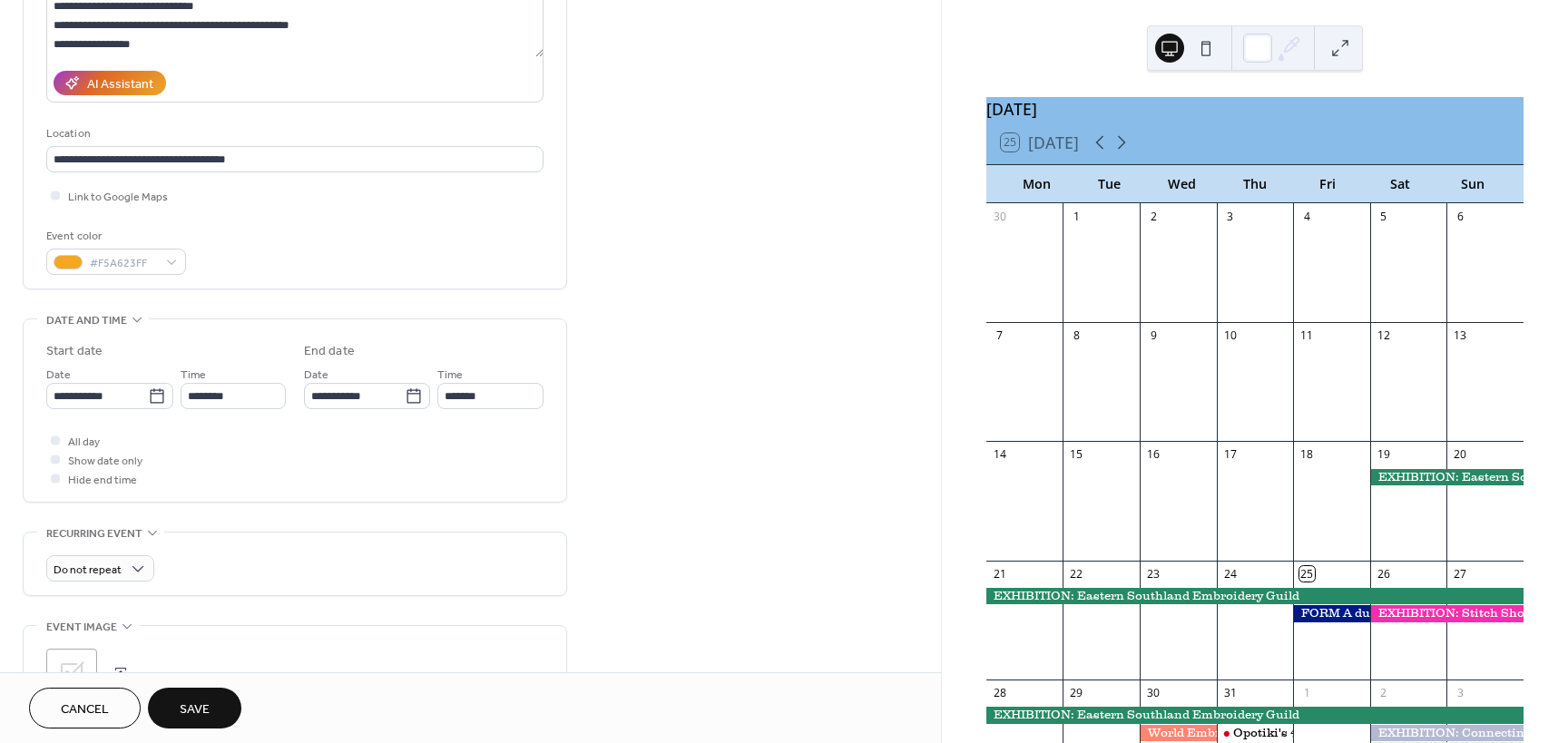 click on ";" at bounding box center (72, 674) 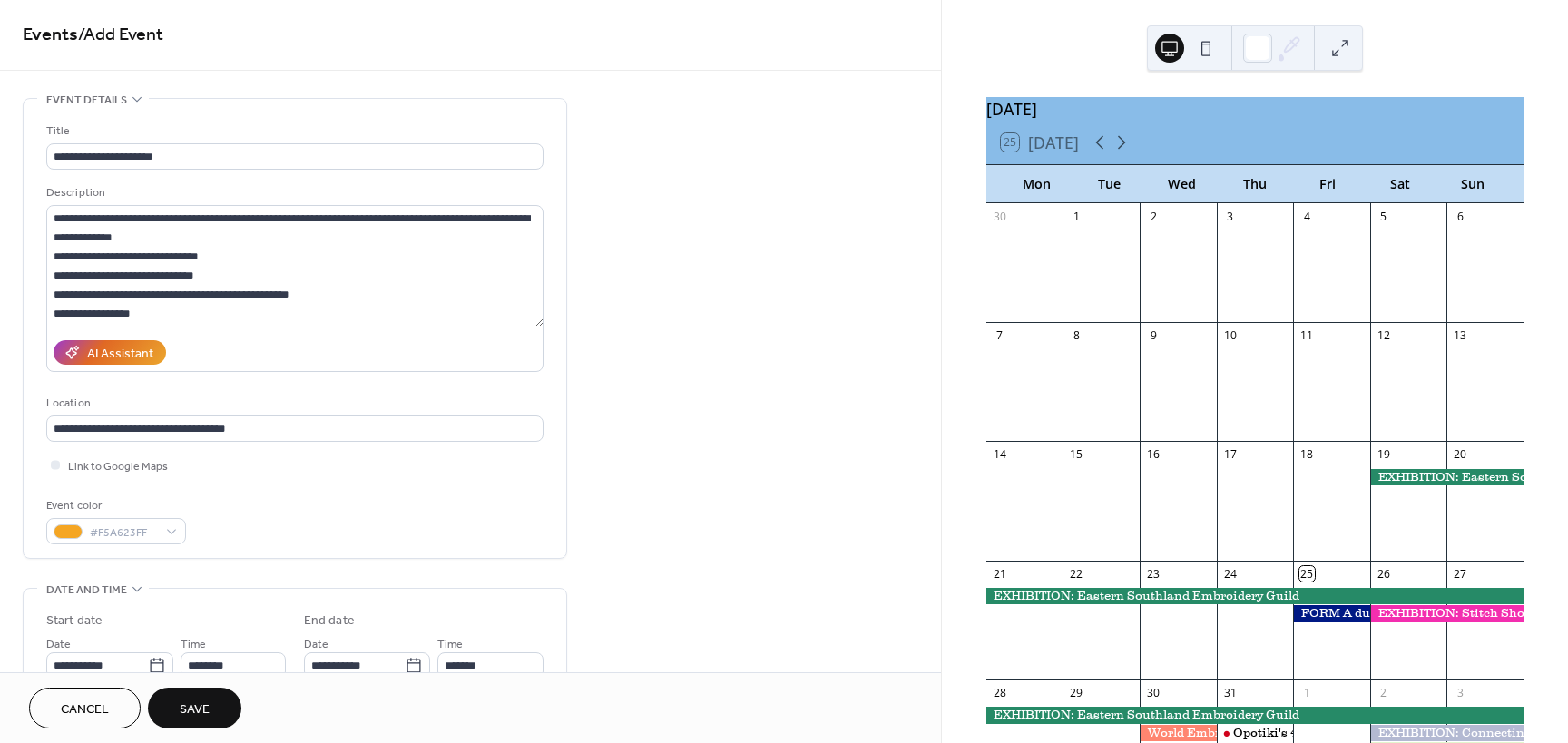 scroll, scrollTop: 0, scrollLeft: 0, axis: both 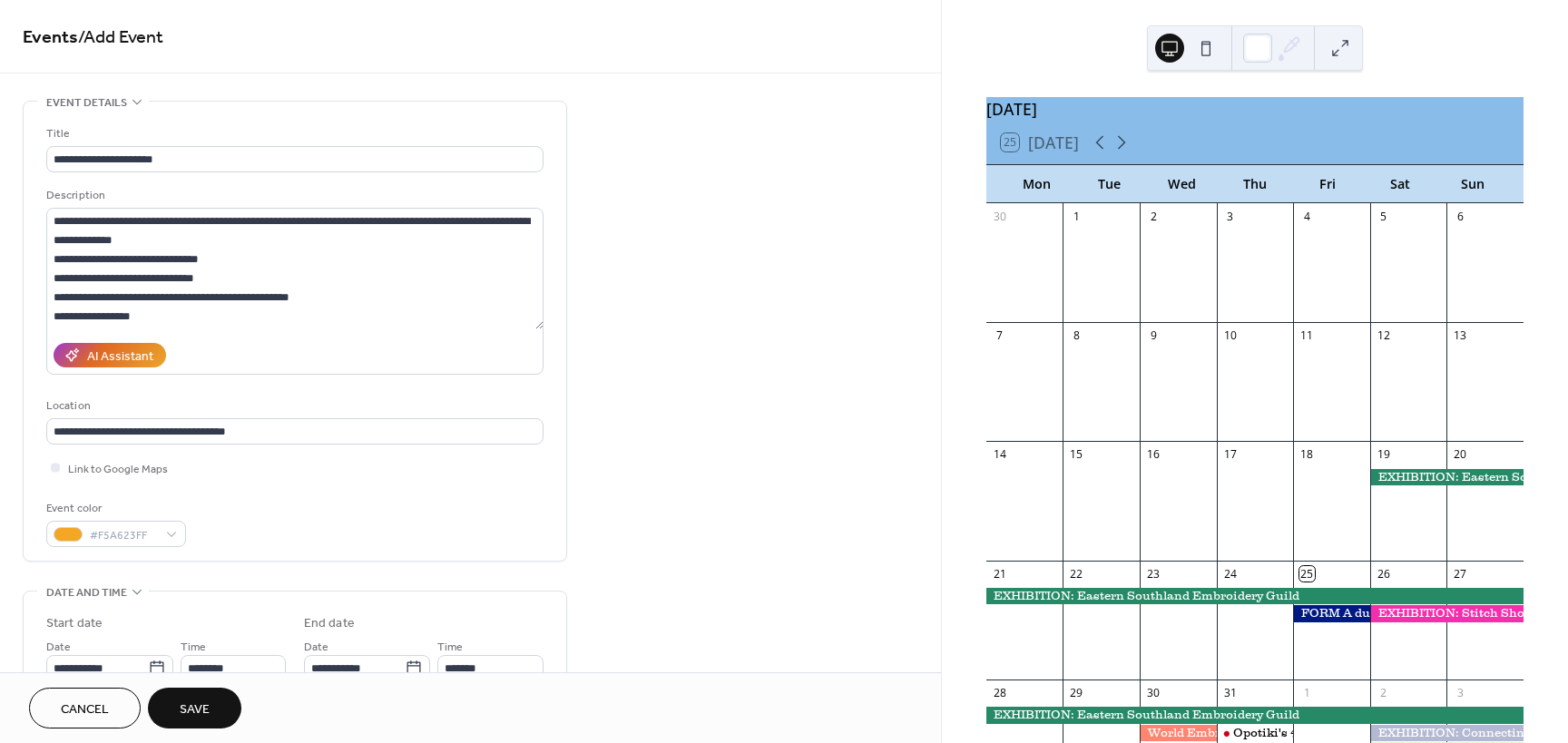 click on "Save" at bounding box center [194, 709] 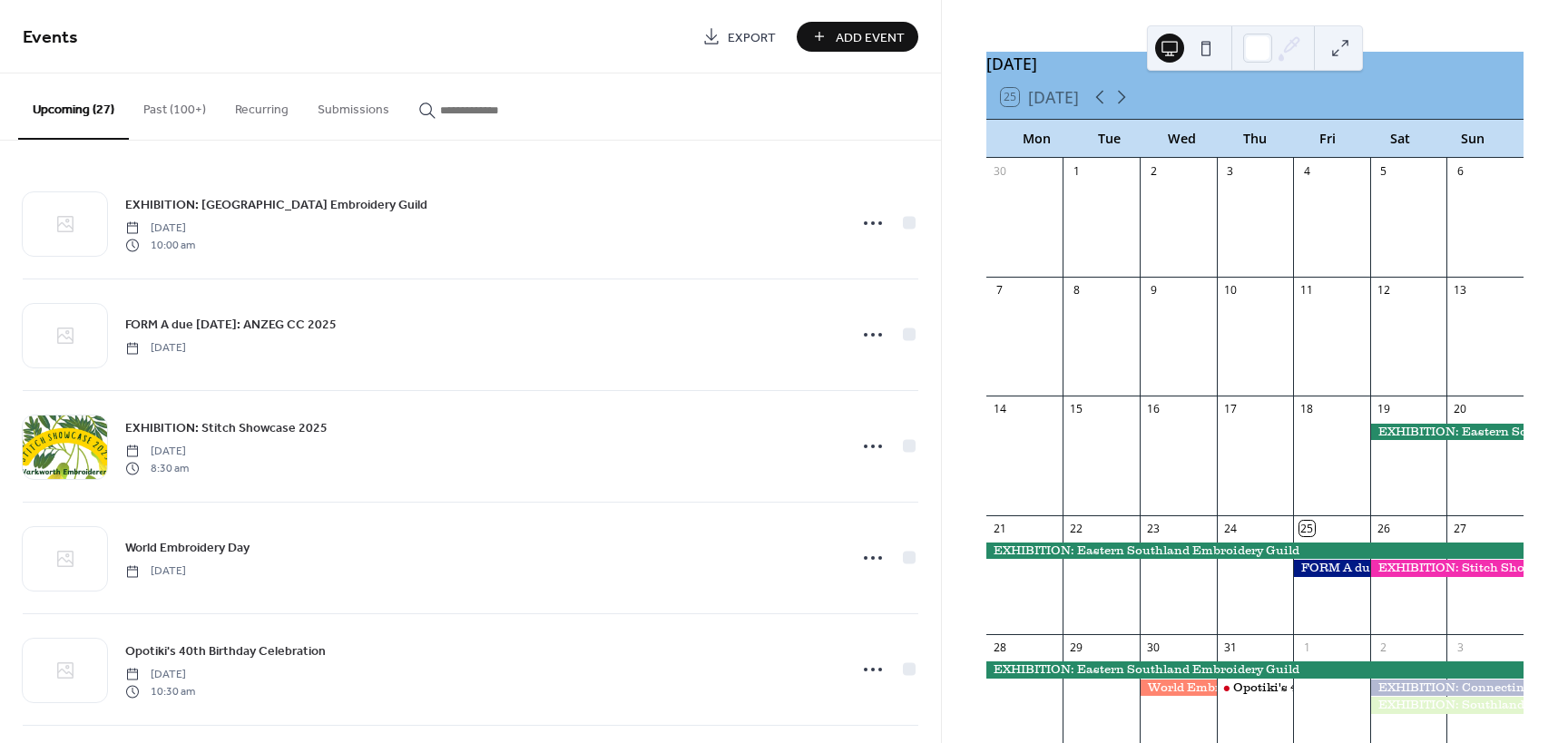 scroll, scrollTop: 0, scrollLeft: 0, axis: both 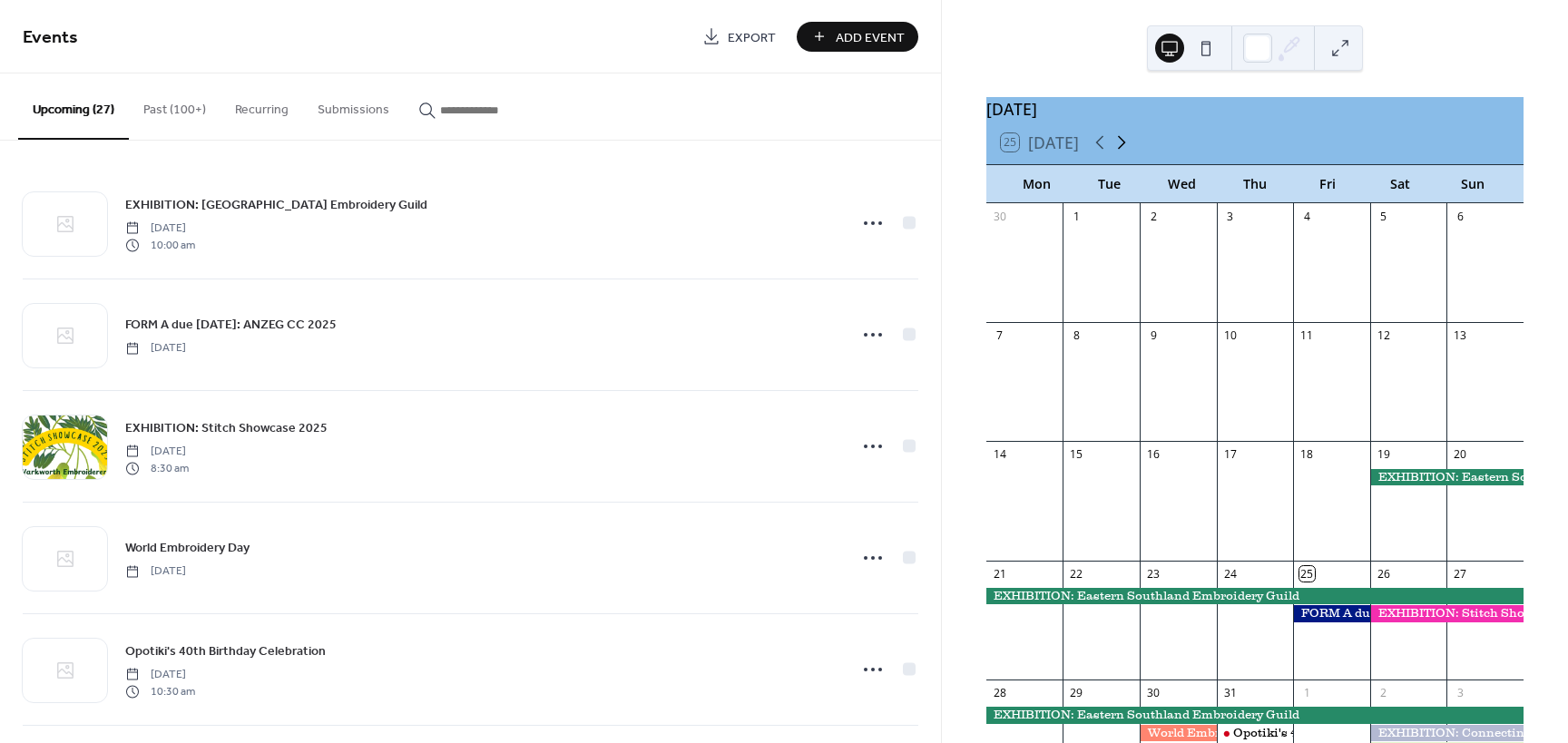 click 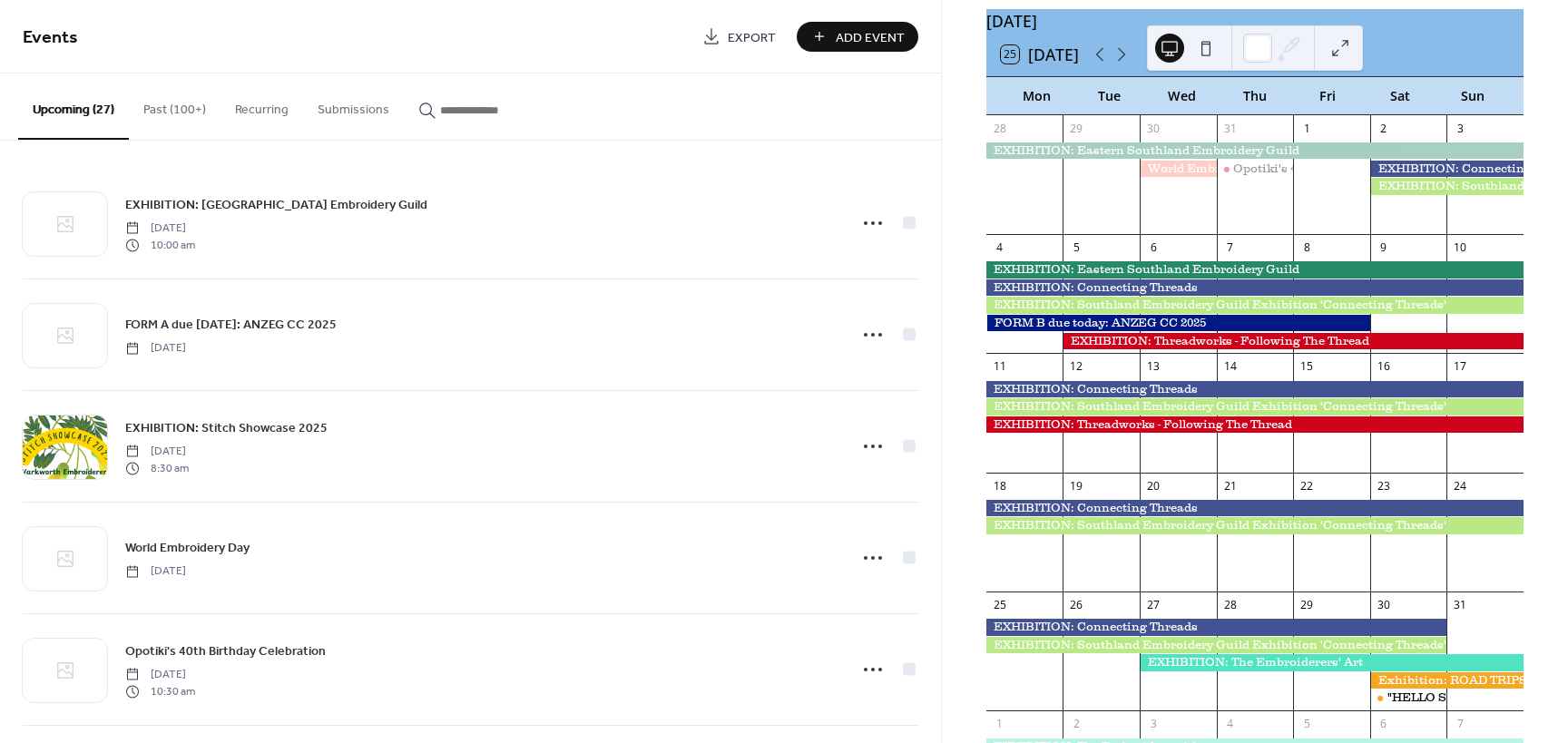 scroll, scrollTop: 91, scrollLeft: 0, axis: vertical 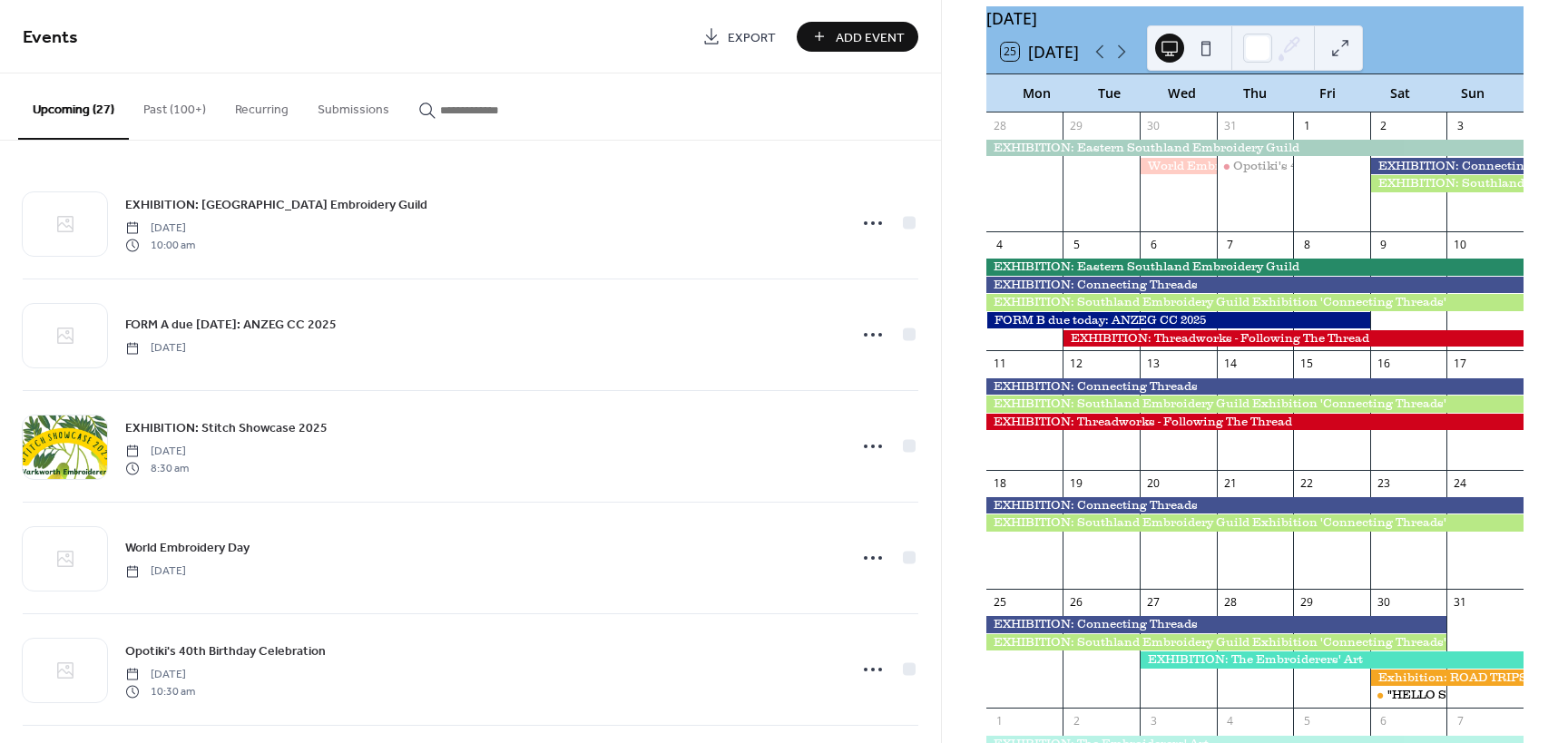 click at bounding box center (1446, 678) 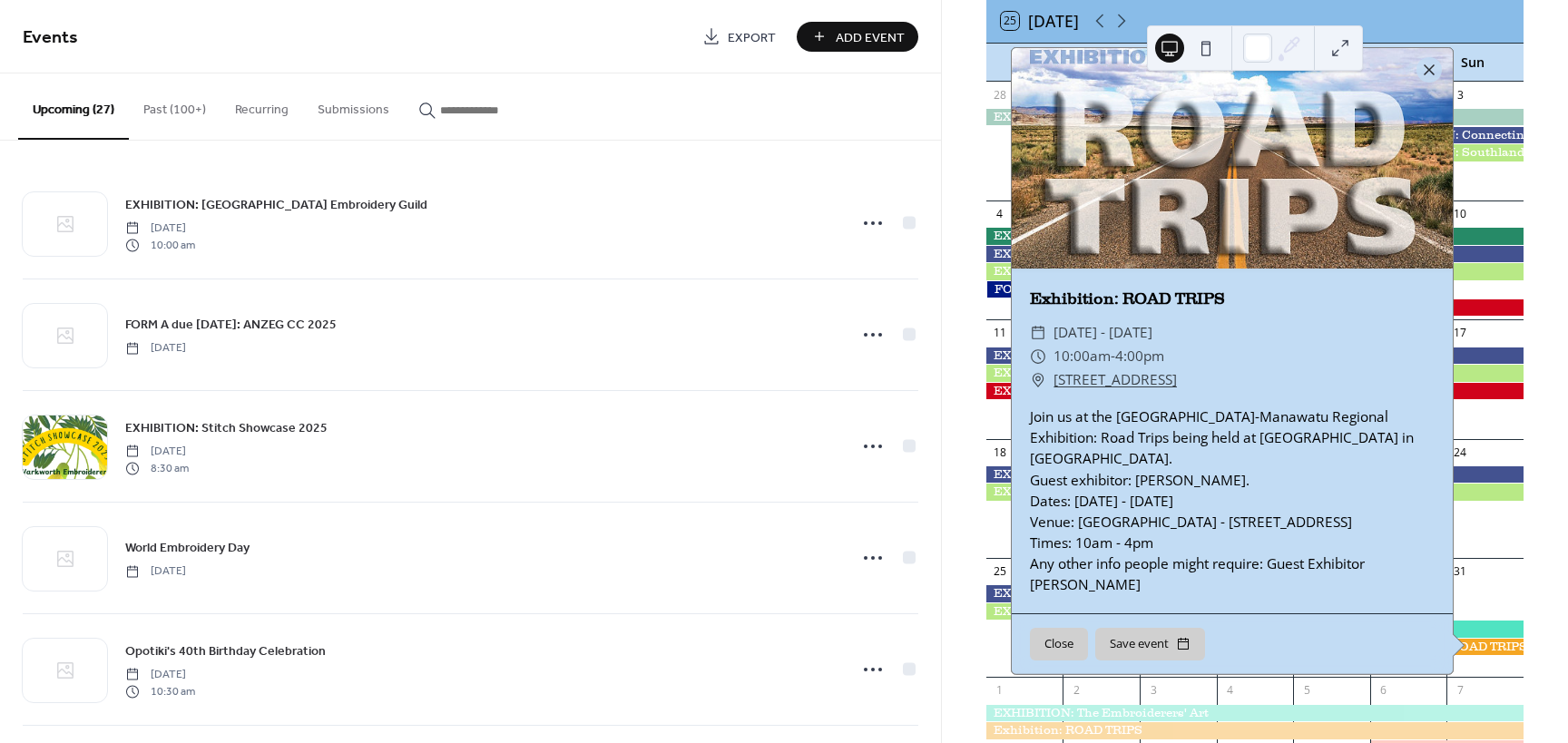 scroll, scrollTop: 0, scrollLeft: 0, axis: both 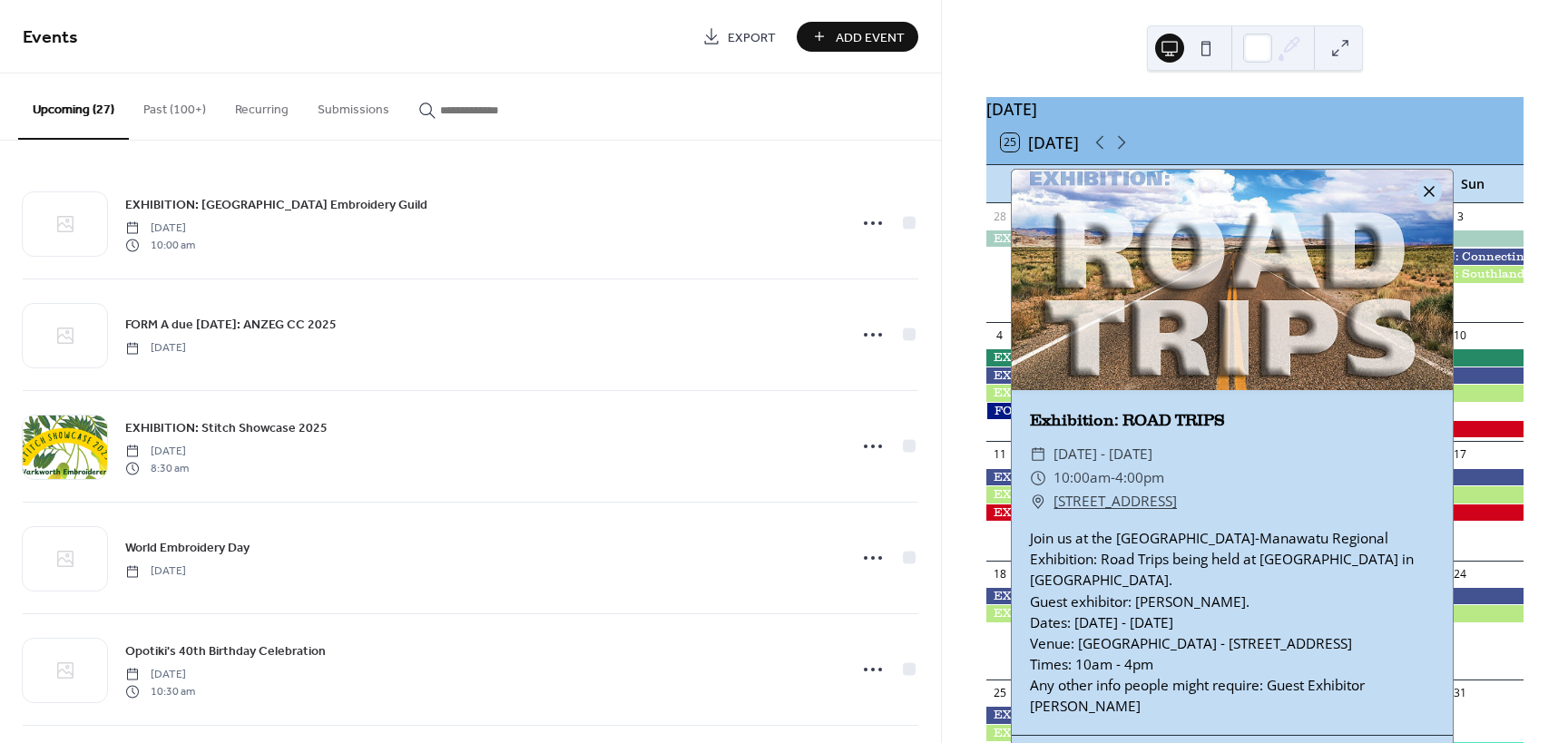 click at bounding box center [1429, 191] 